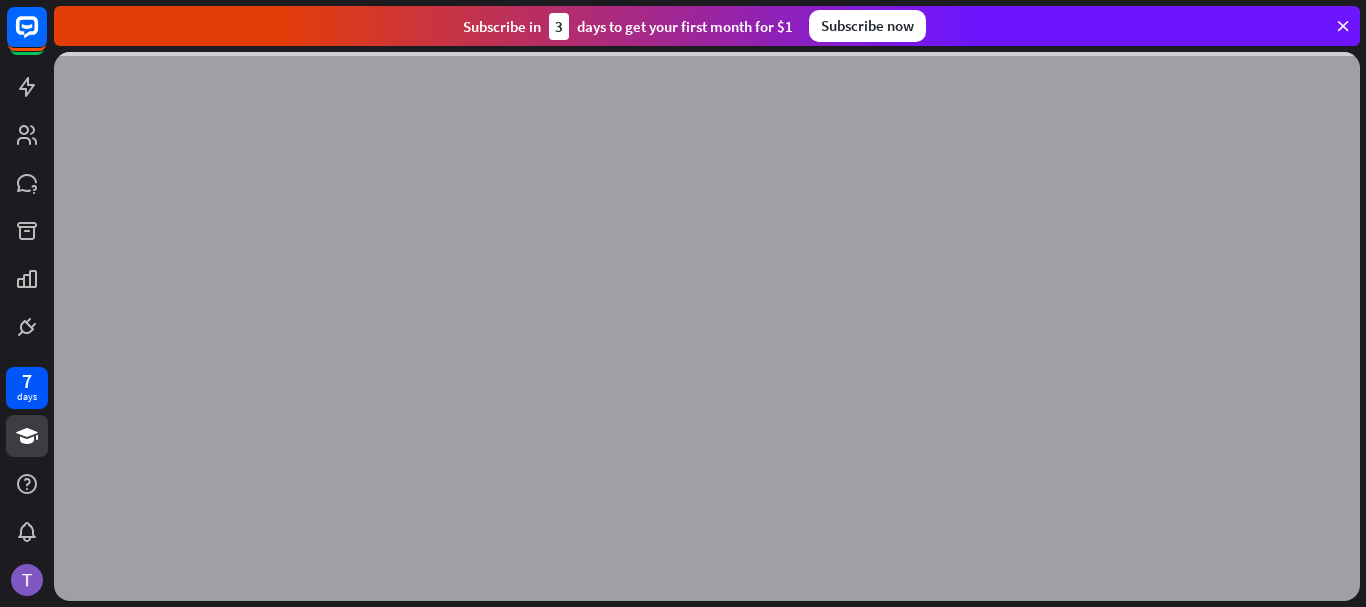 scroll, scrollTop: 0, scrollLeft: 0, axis: both 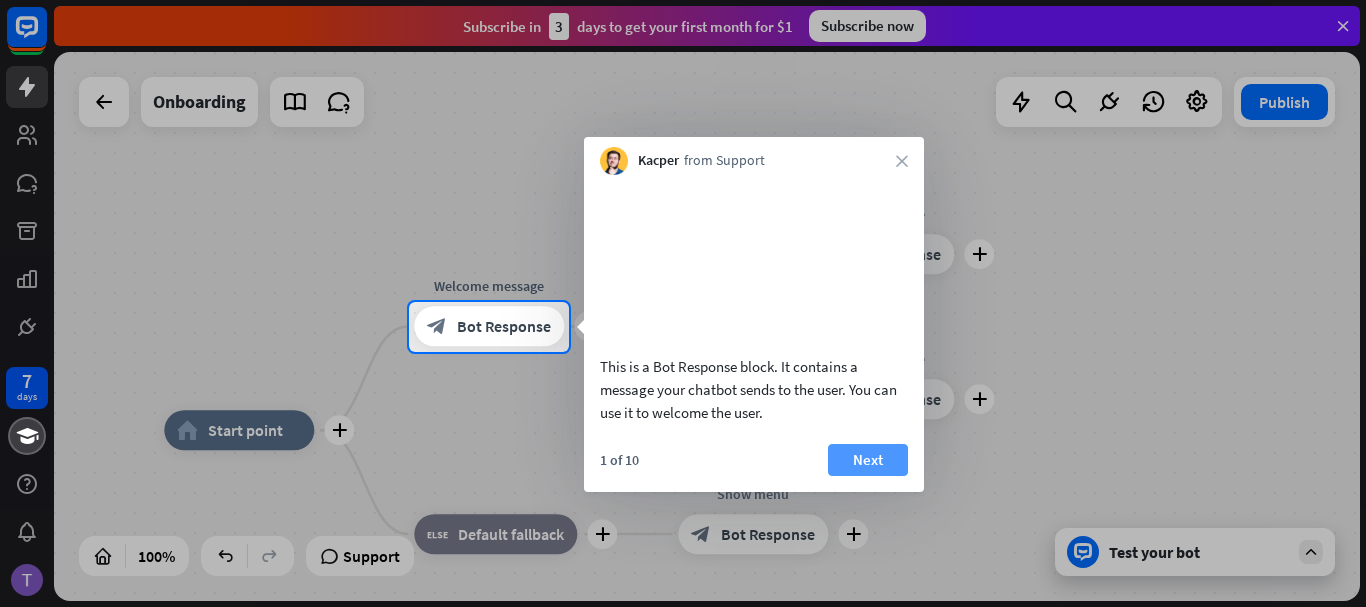 click on "Next" at bounding box center [868, 460] 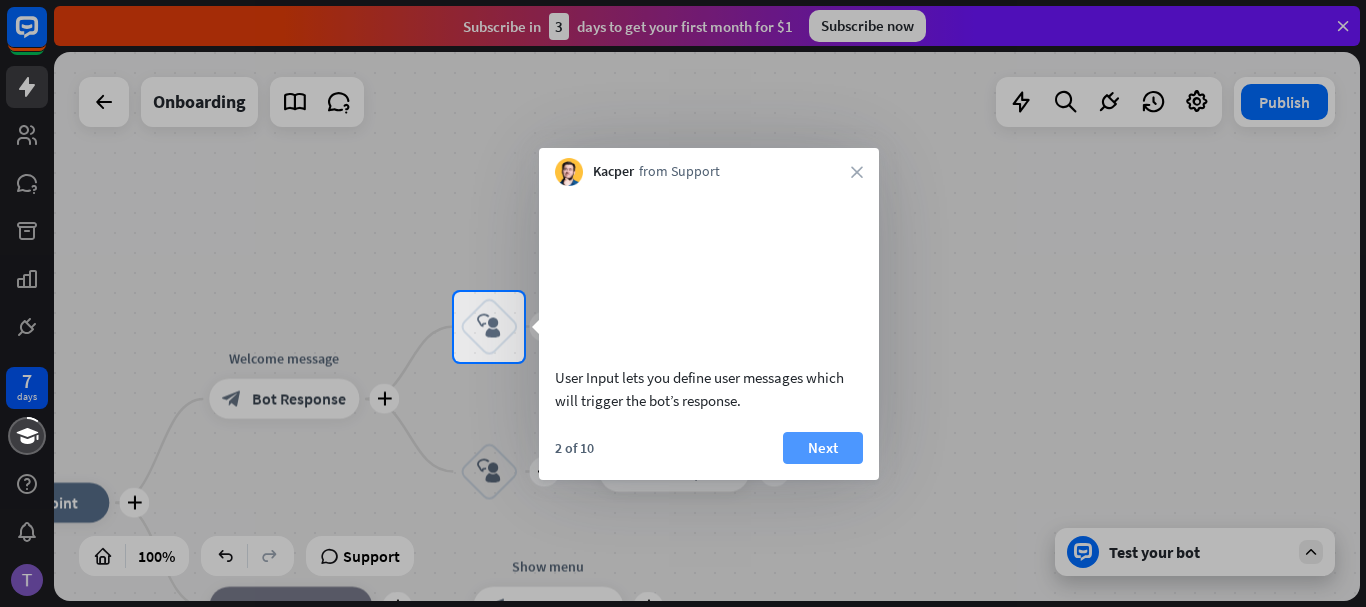 click on "Next" at bounding box center [823, 448] 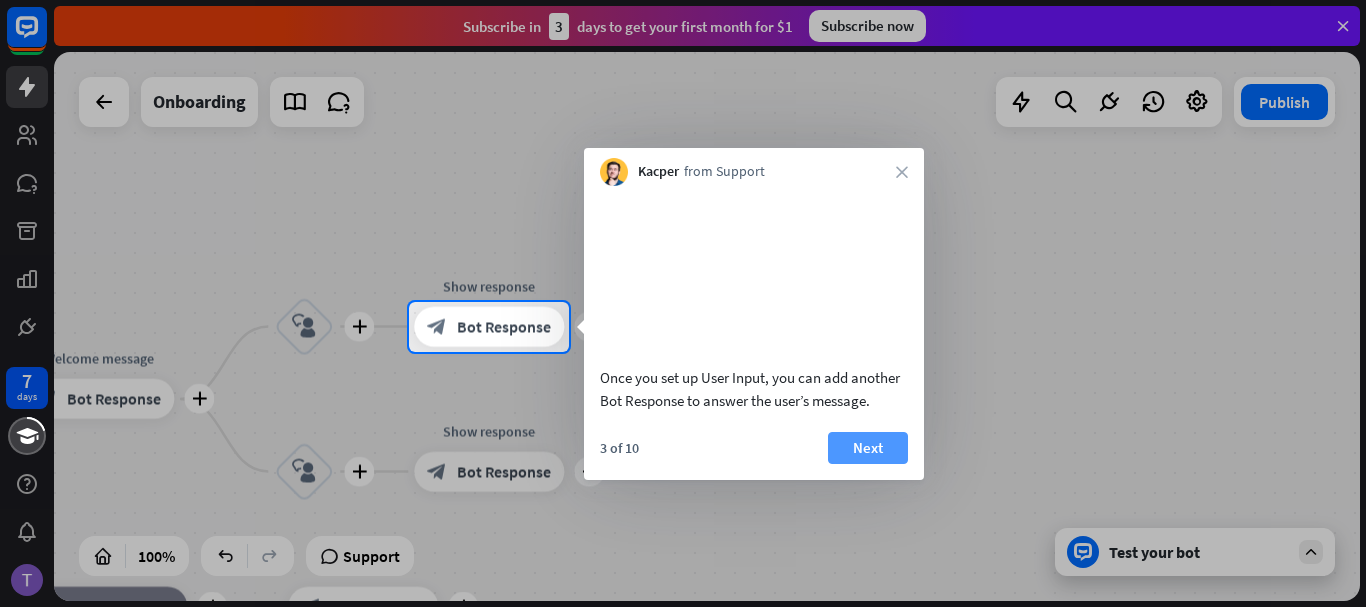 click on "Next" at bounding box center [868, 448] 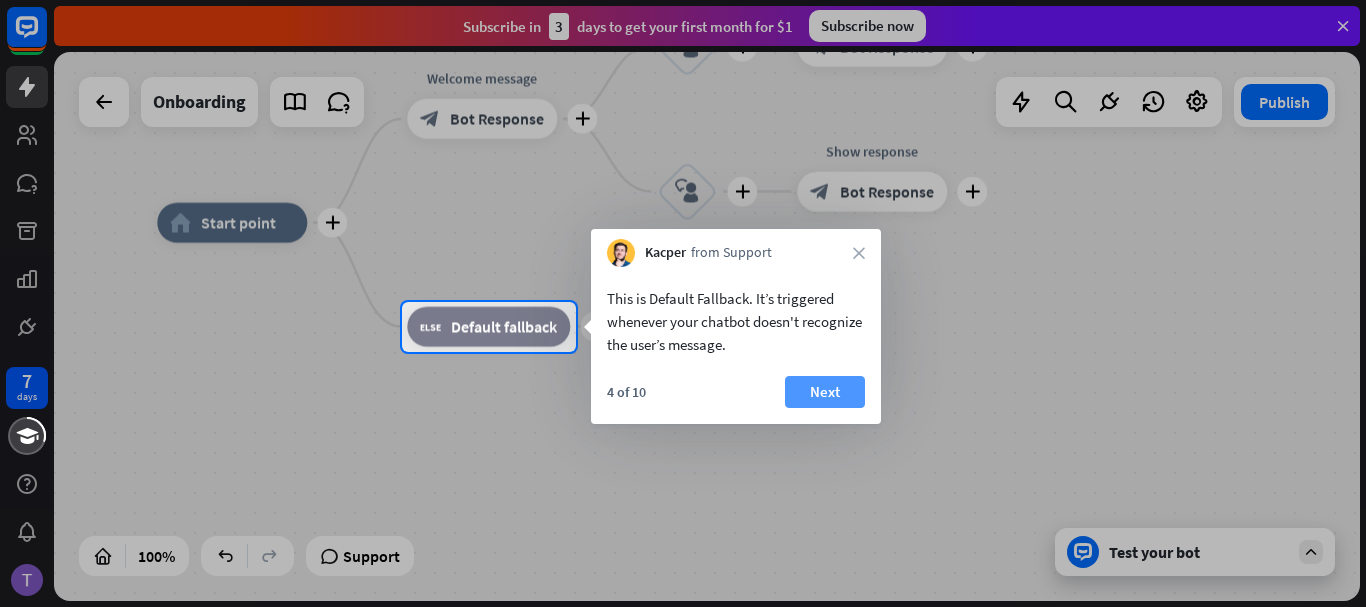 click on "Next" at bounding box center [825, 392] 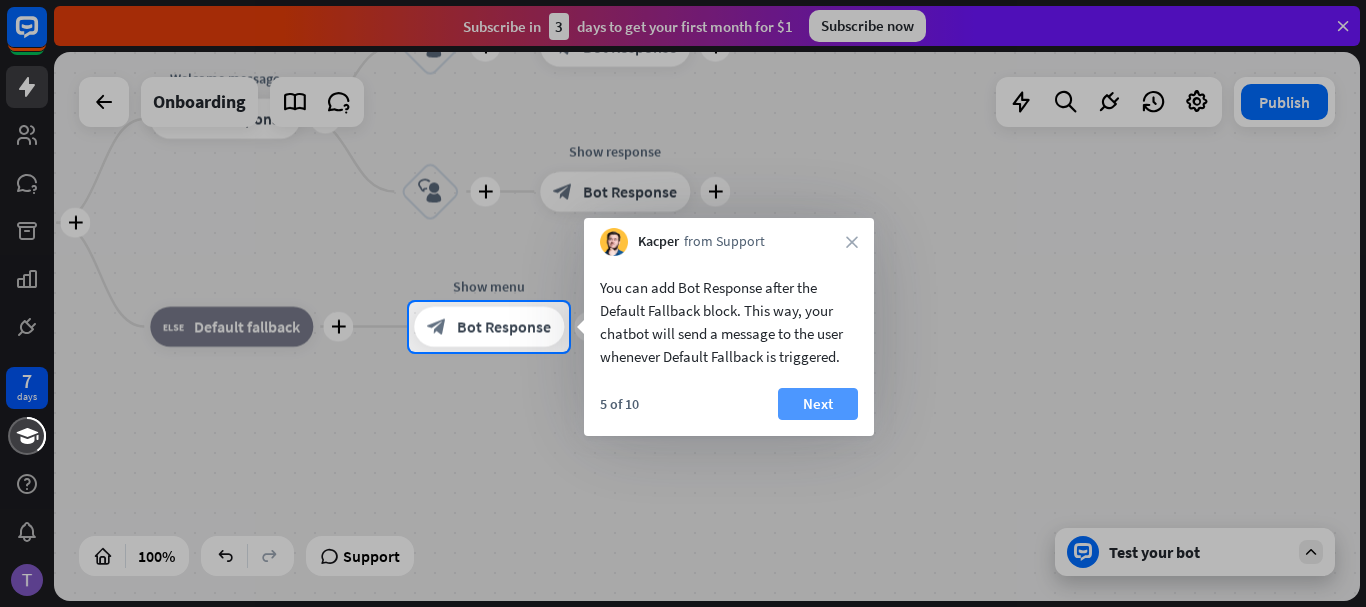 click on "Next" at bounding box center [818, 404] 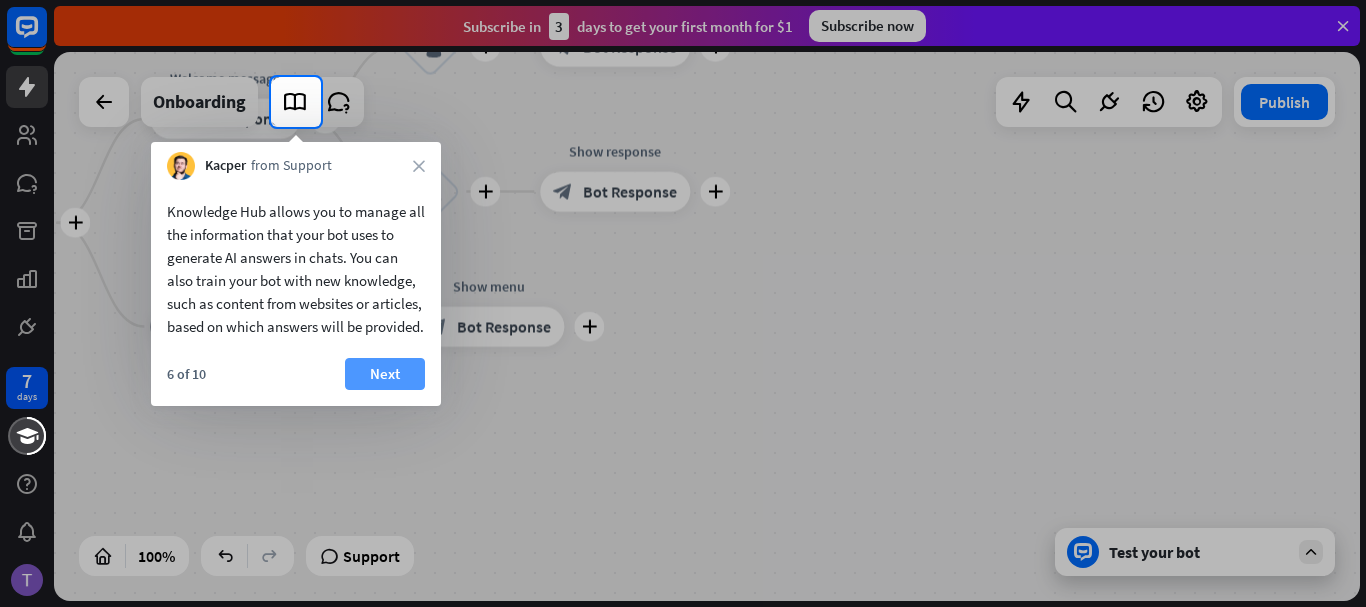 click on "Next" at bounding box center (385, 374) 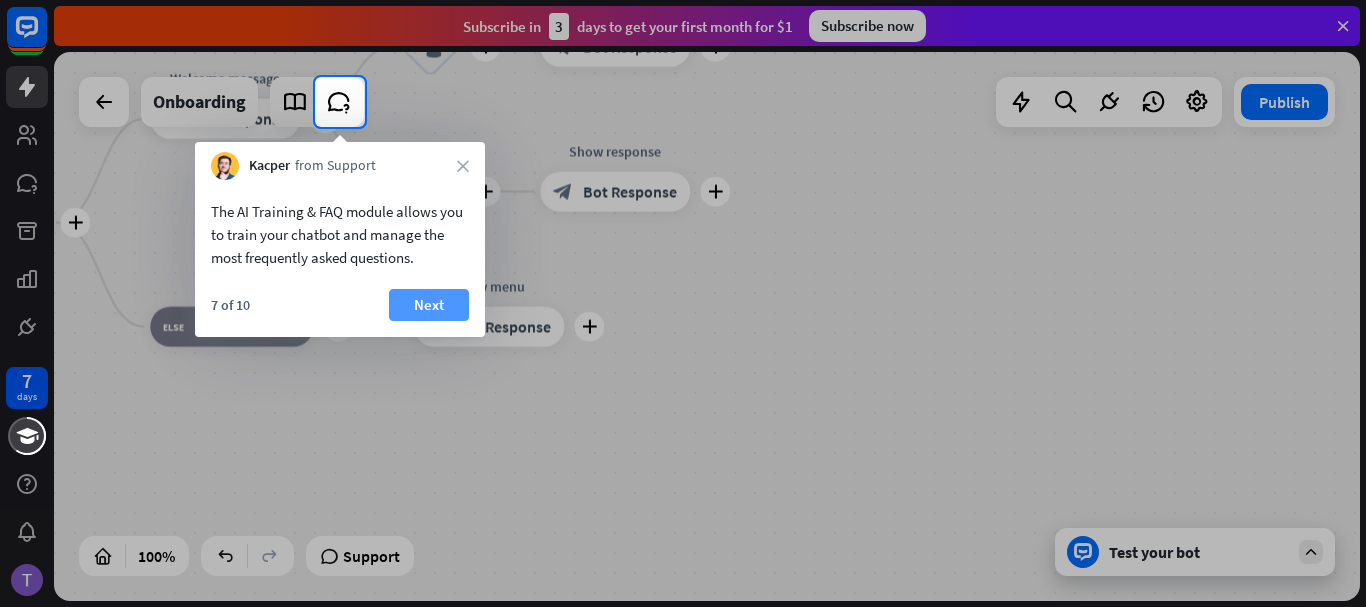 click on "Next" at bounding box center [429, 305] 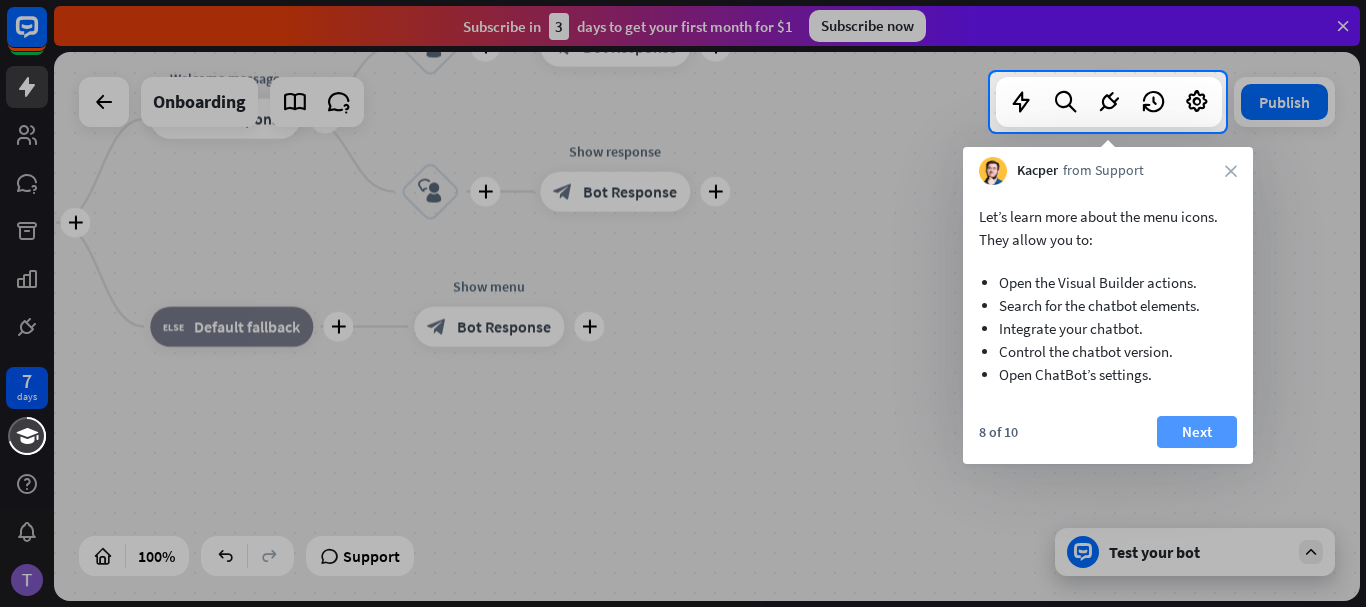 click on "Next" at bounding box center [1197, 432] 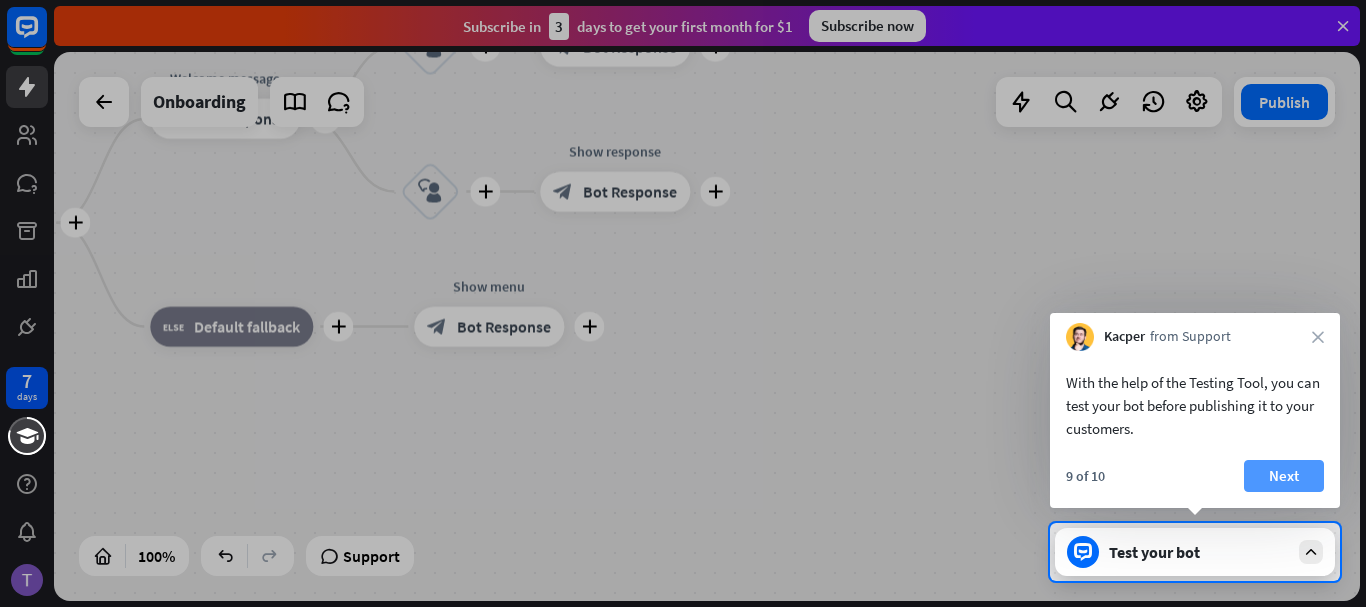 click on "Next" at bounding box center (1284, 476) 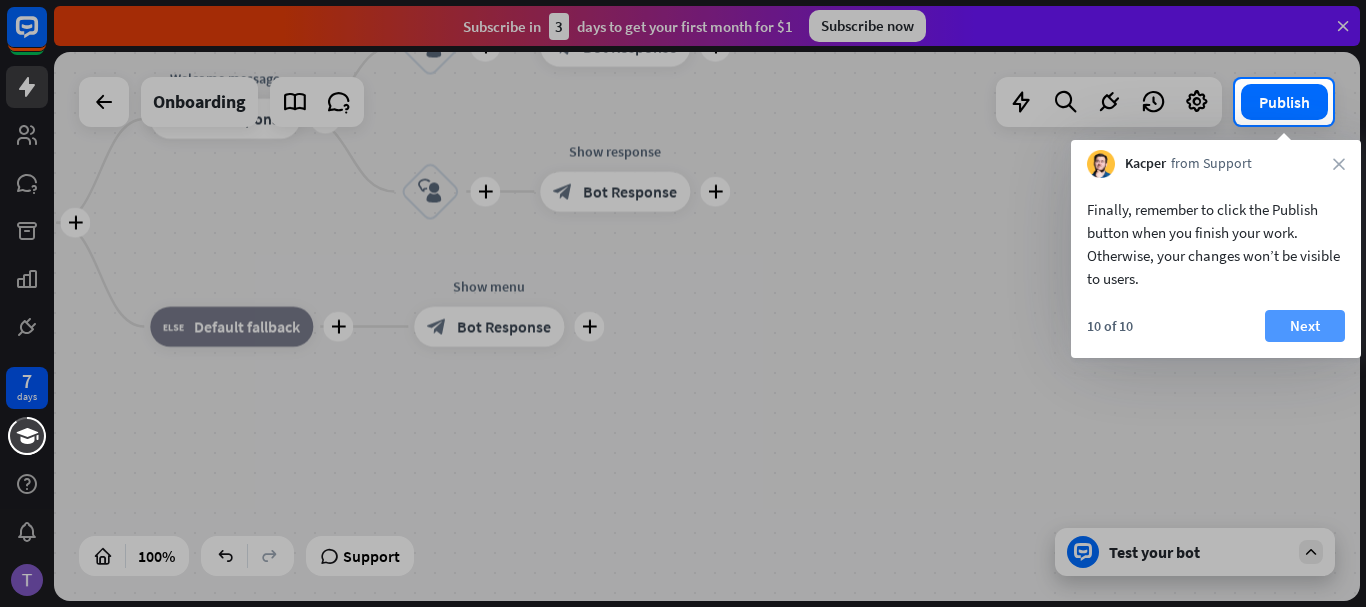 click on "Next" at bounding box center [1305, 326] 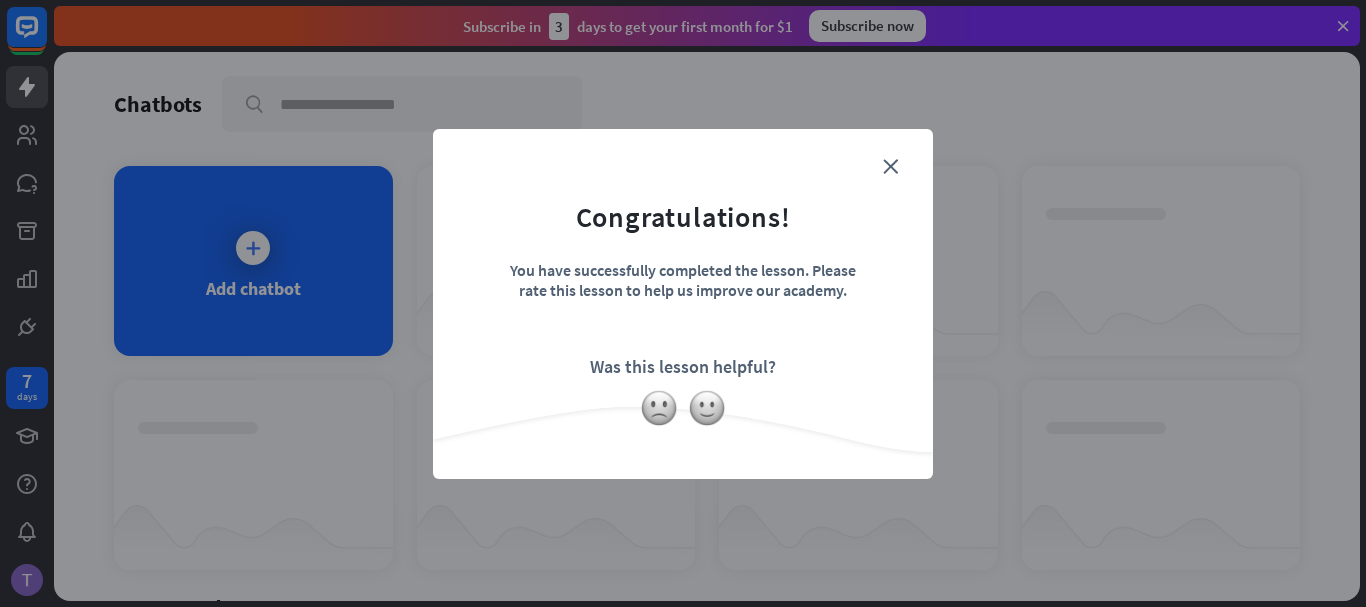 click on "Congratulations!
You have successfully completed the lesson.
Please rate this lesson to help us improve our
academy.
Was this lesson helpful?" at bounding box center [683, 273] 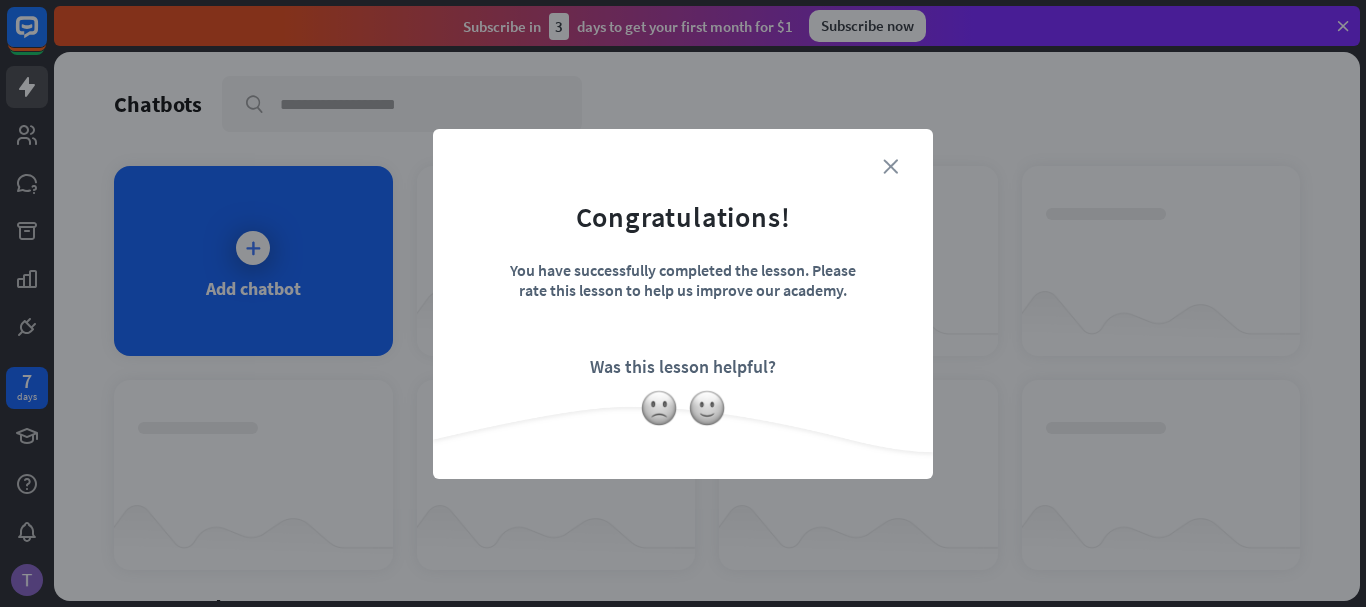click on "close" at bounding box center (890, 166) 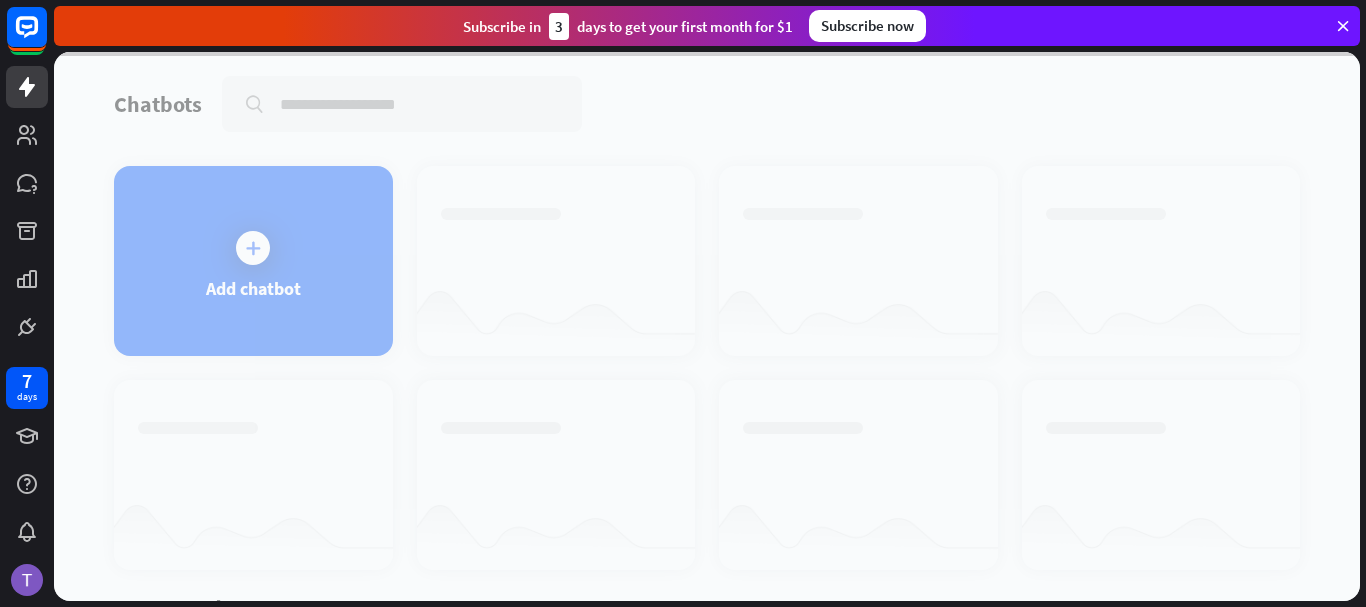 click at bounding box center [707, 326] 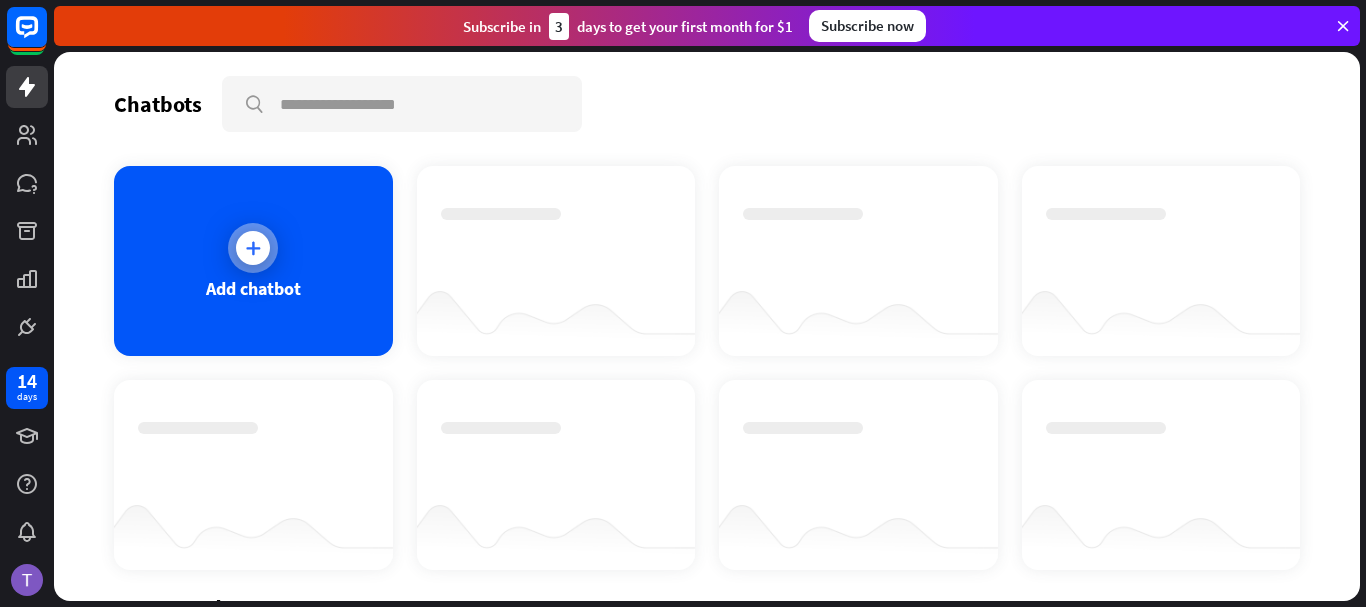 click at bounding box center (253, 248) 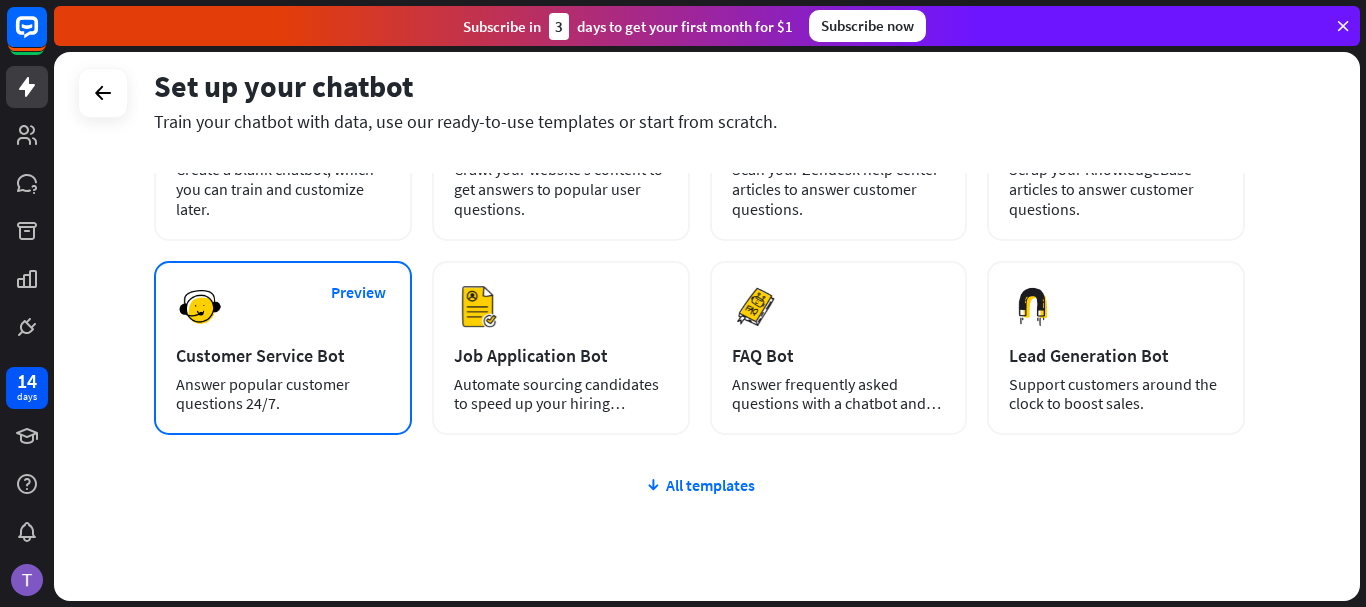 scroll, scrollTop: 202, scrollLeft: 0, axis: vertical 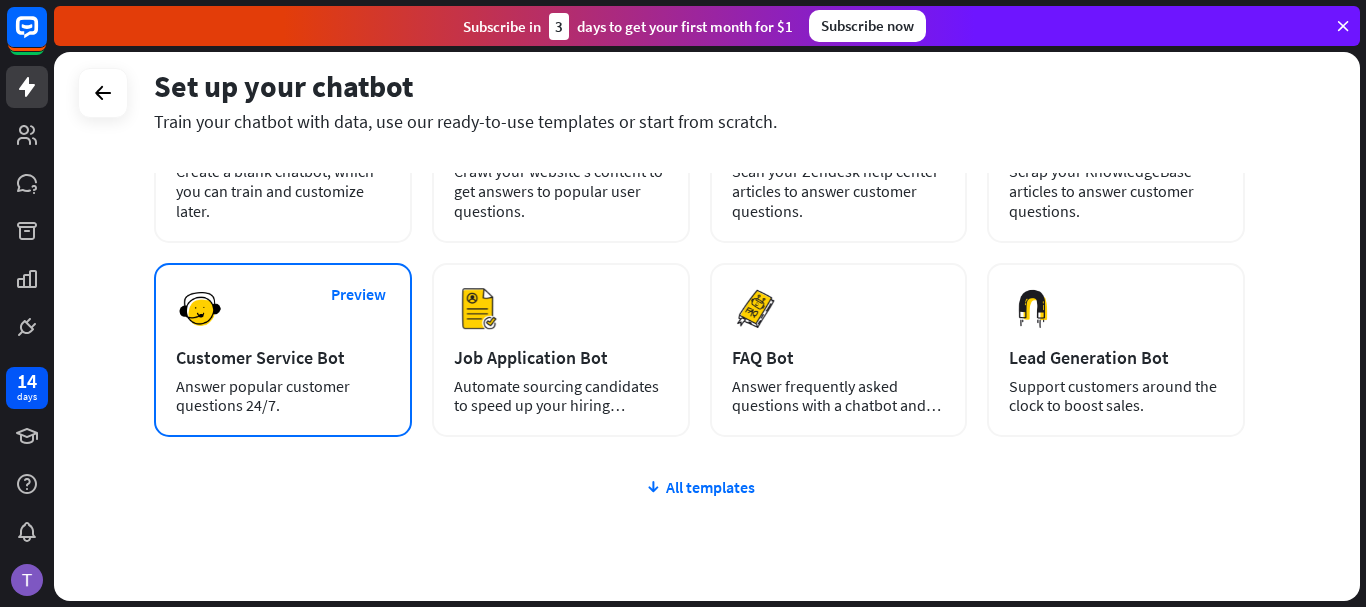 click on "Preview
Customer Service Bot
Answer popular customer questions 24/7." at bounding box center (283, 350) 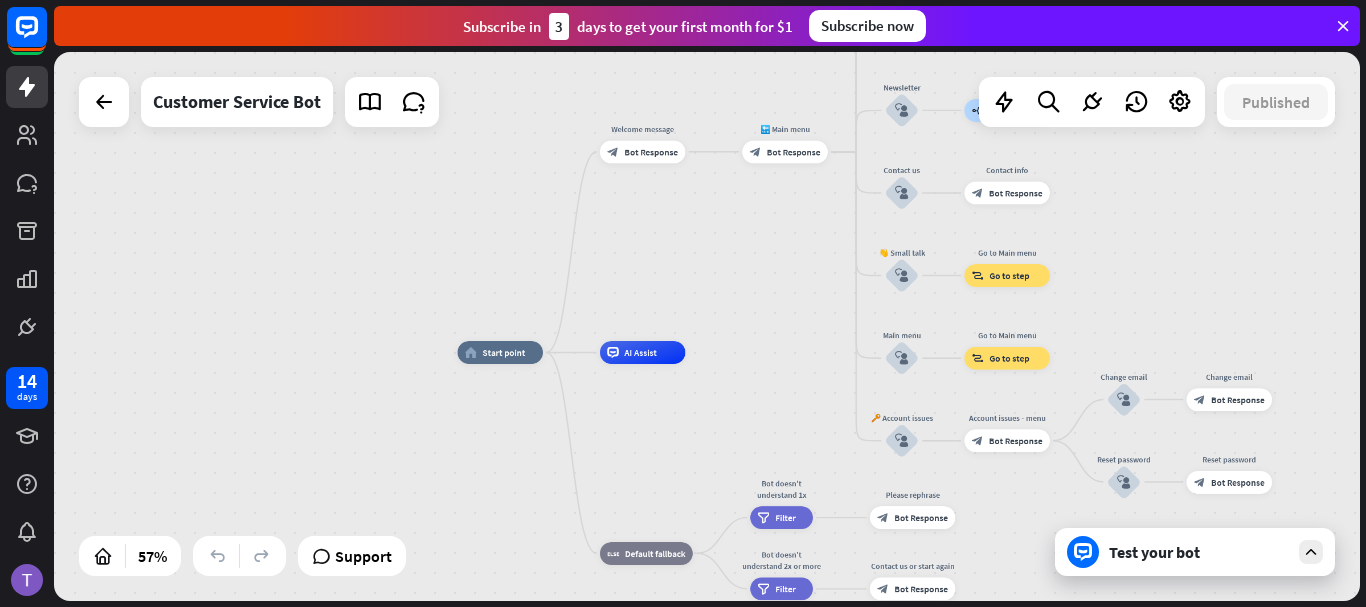 drag, startPoint x: 854, startPoint y: 185, endPoint x: 835, endPoint y: 253, distance: 70.60453 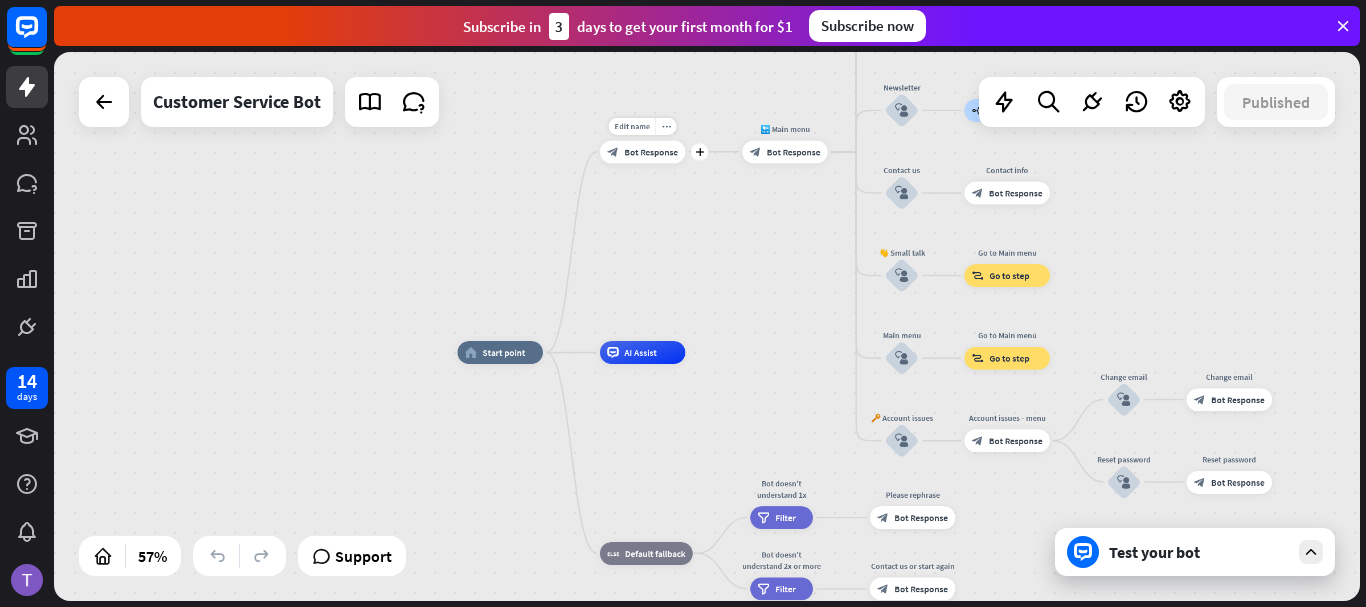click on "block_bot_response   Bot Response" at bounding box center [642, 151] 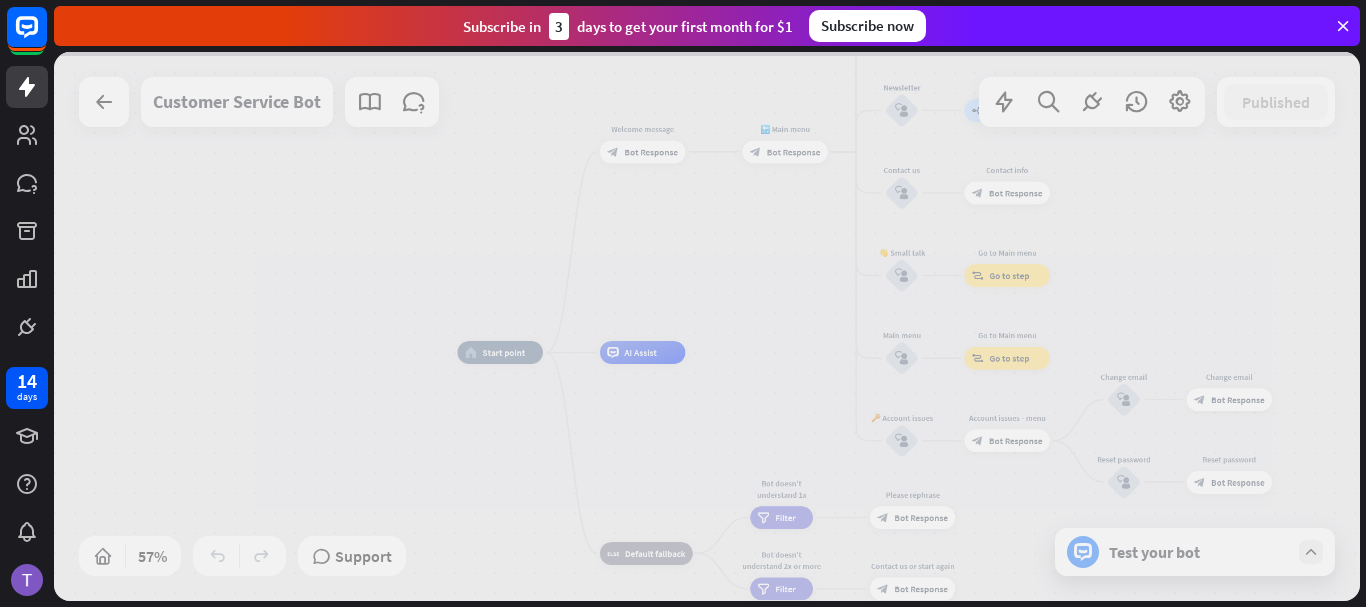 click at bounding box center [707, 326] 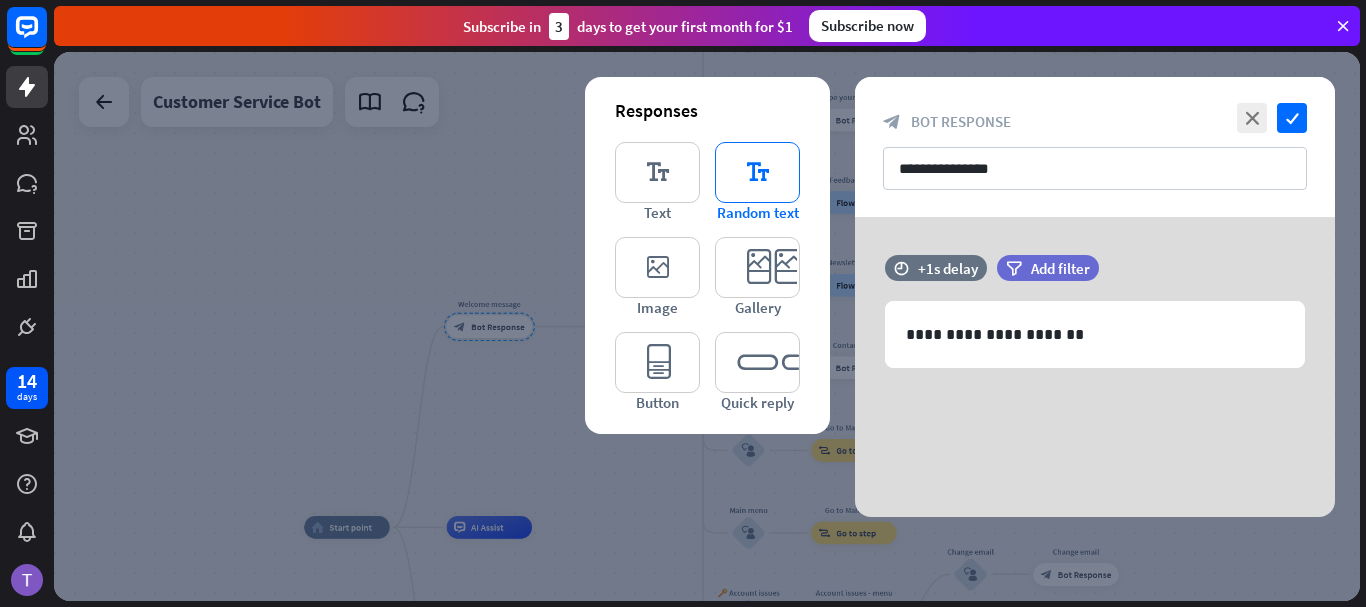 click on "editor_text" at bounding box center (757, 172) 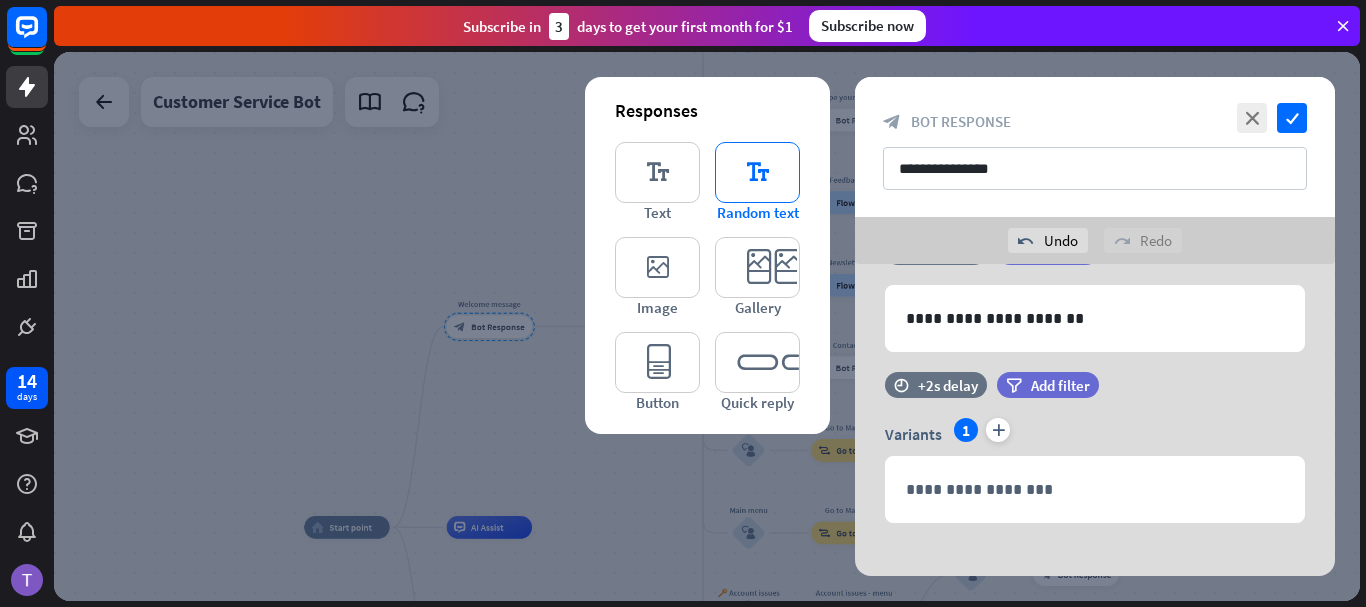 scroll, scrollTop: 80, scrollLeft: 0, axis: vertical 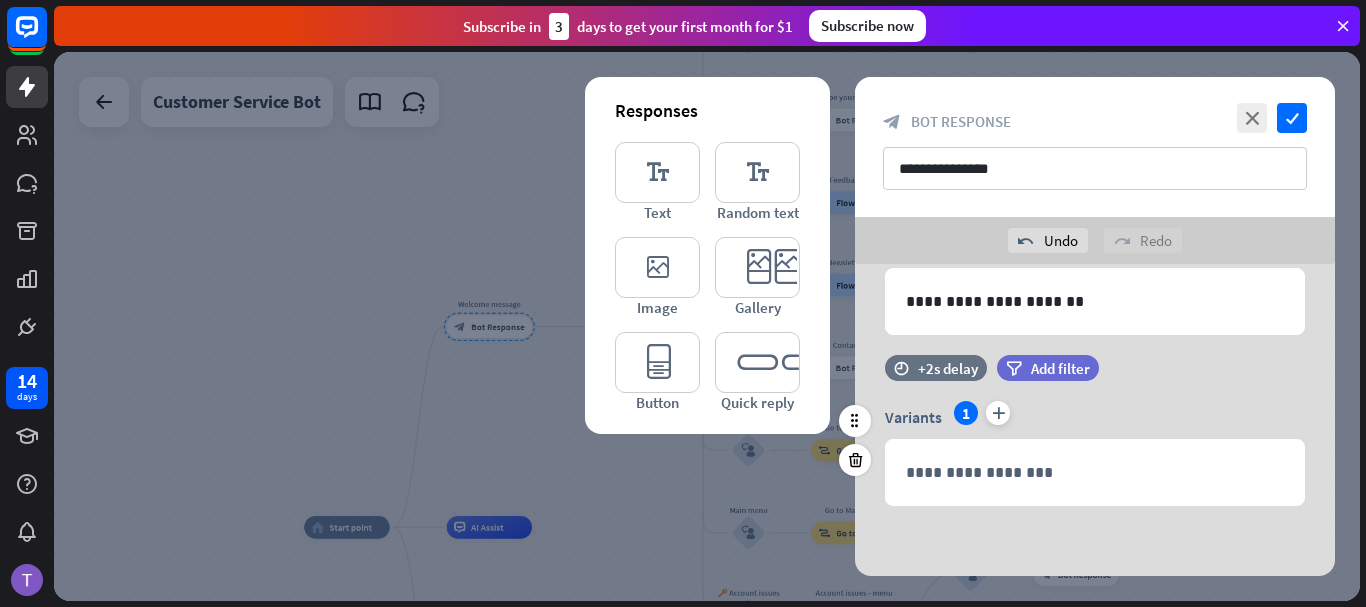 click on "1" at bounding box center (966, 413) 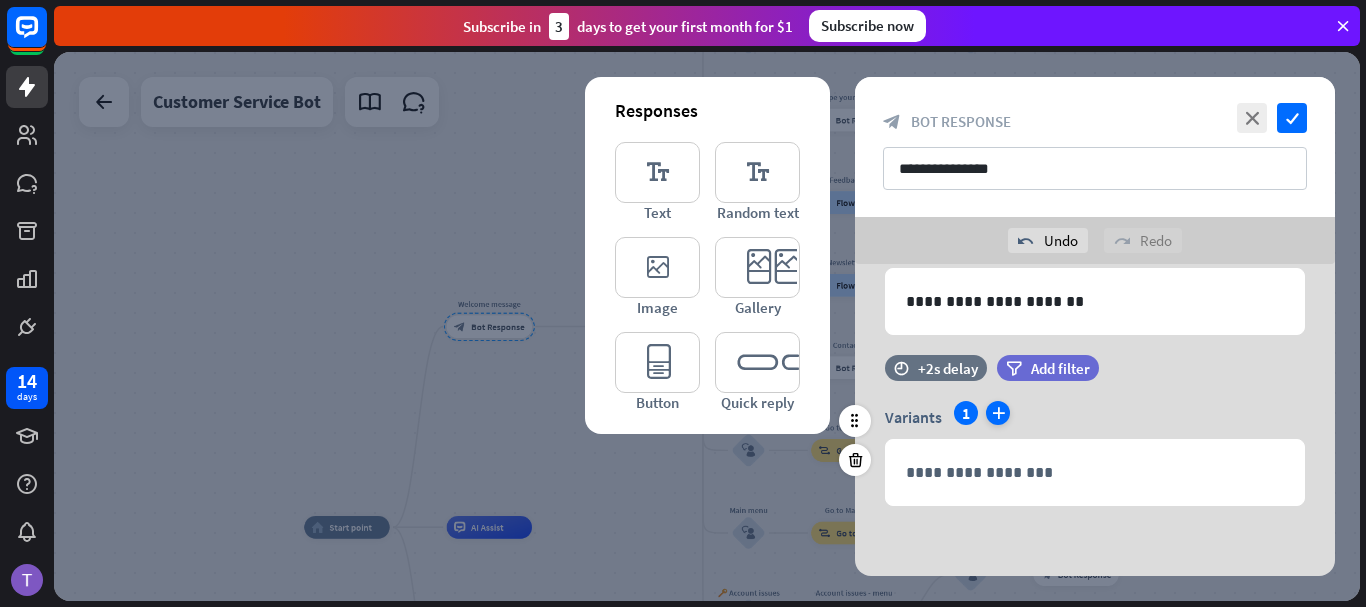 click on "plus" at bounding box center [998, 413] 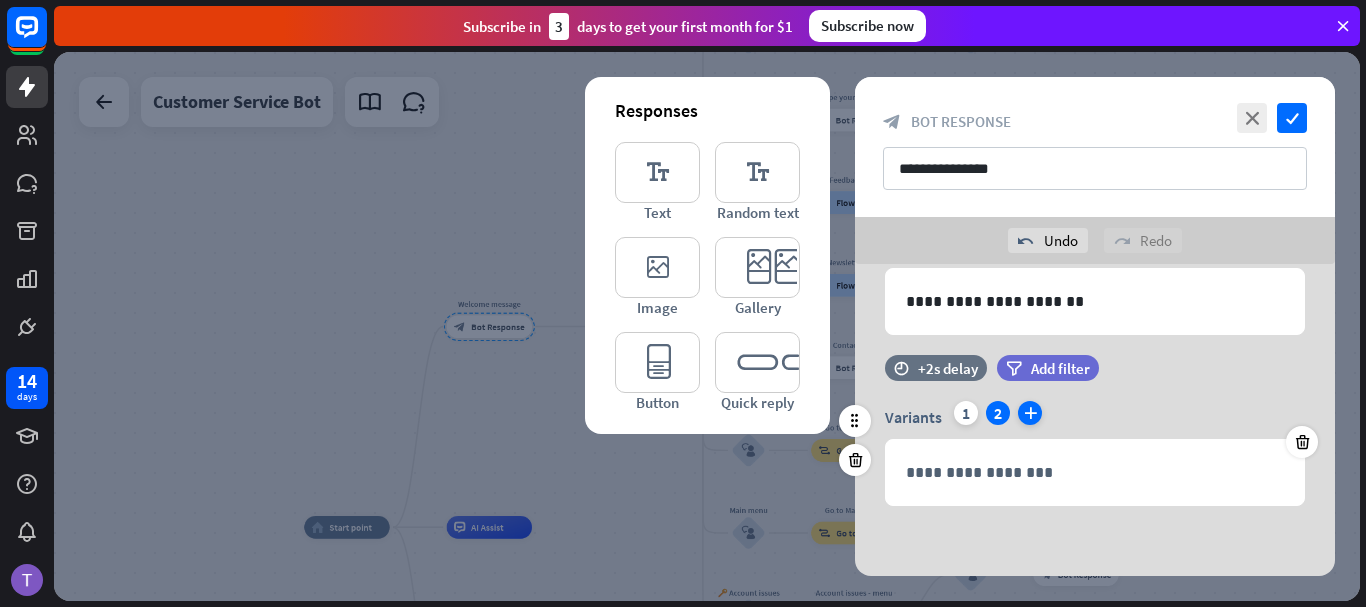 click on "2" at bounding box center (998, 413) 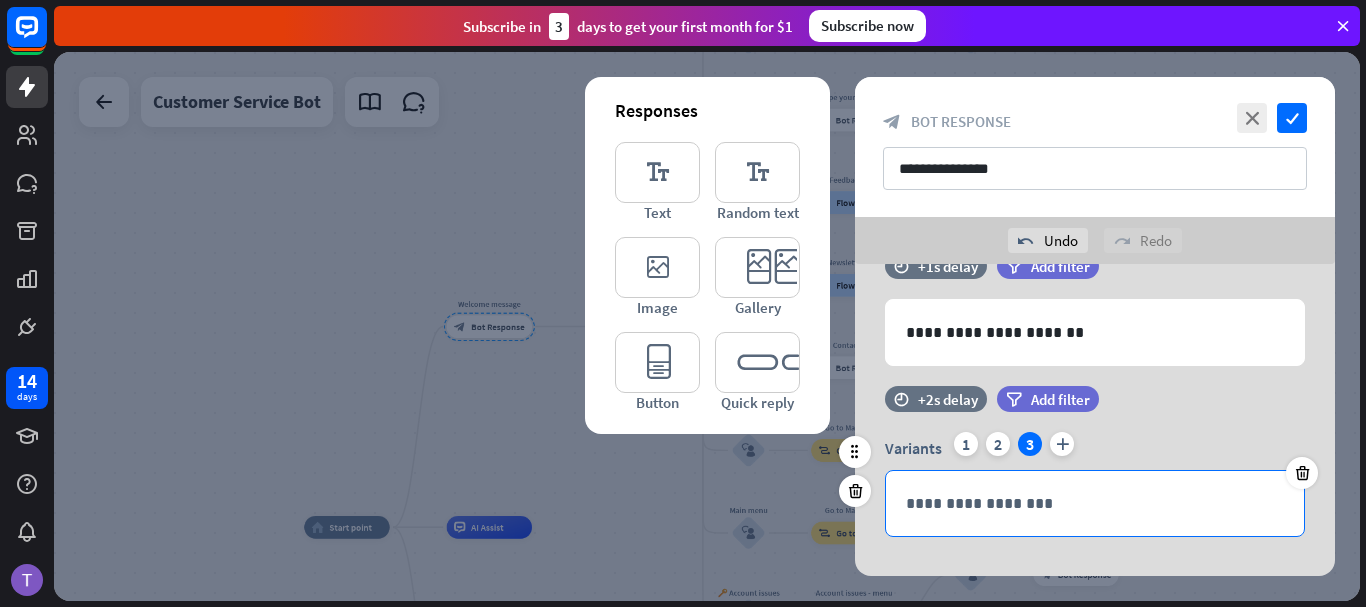 scroll, scrollTop: 80, scrollLeft: 0, axis: vertical 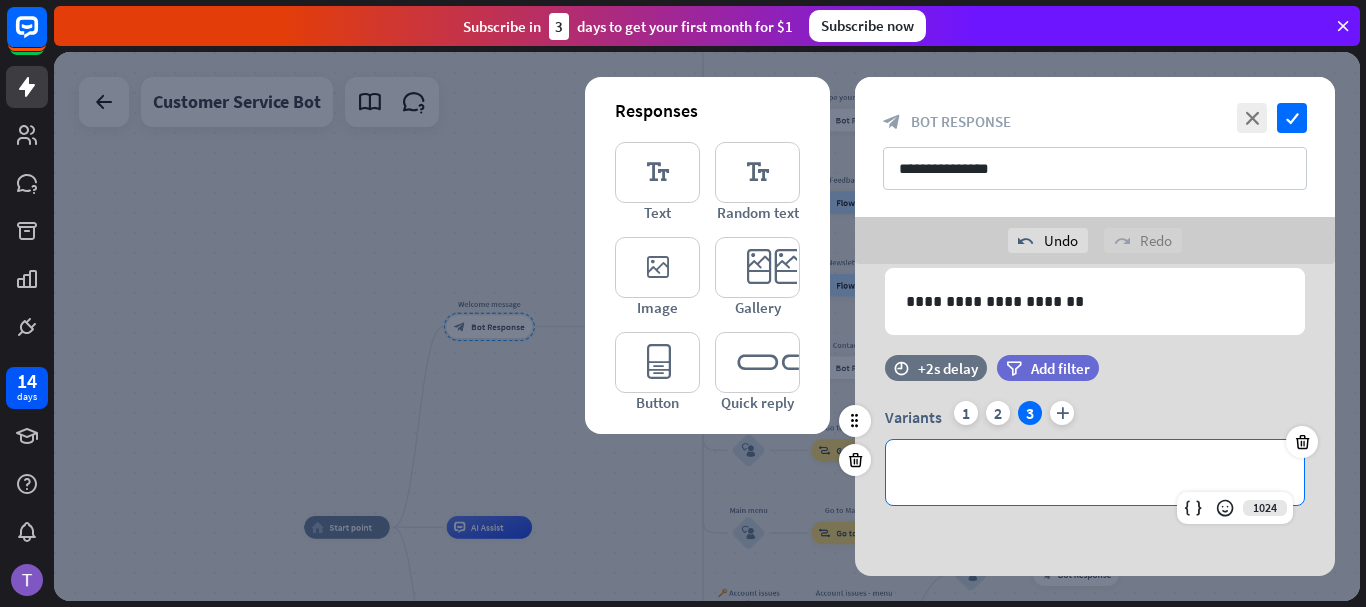 click on "**********" at bounding box center (1095, 472) 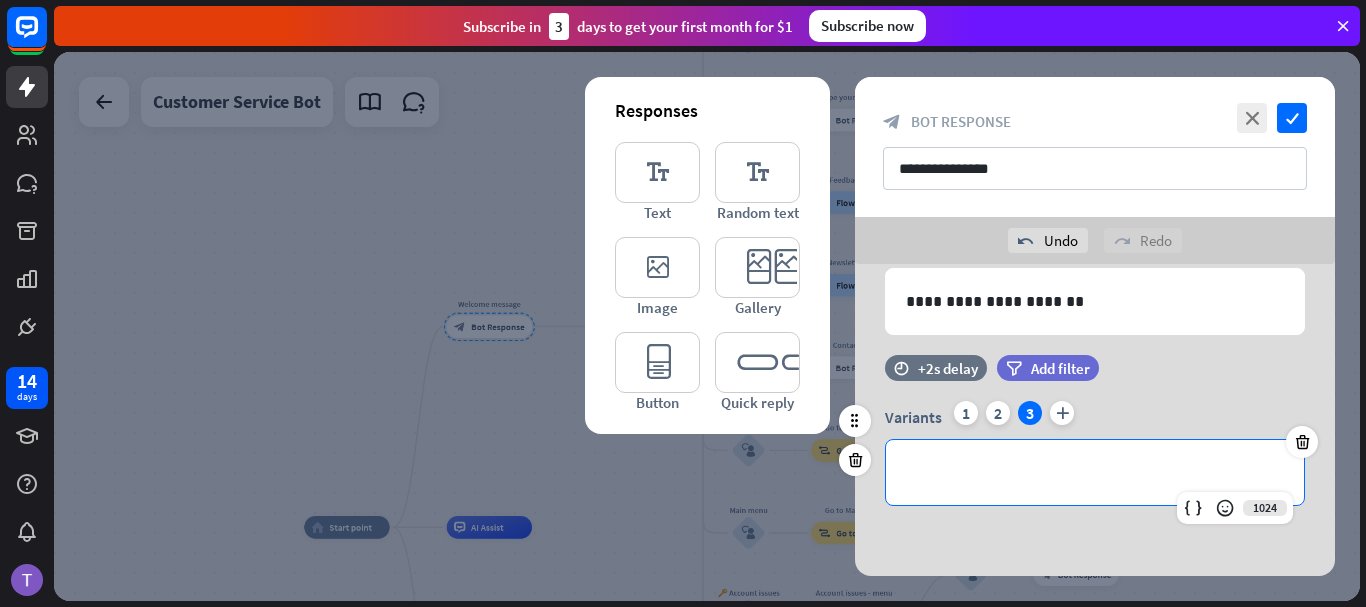 type 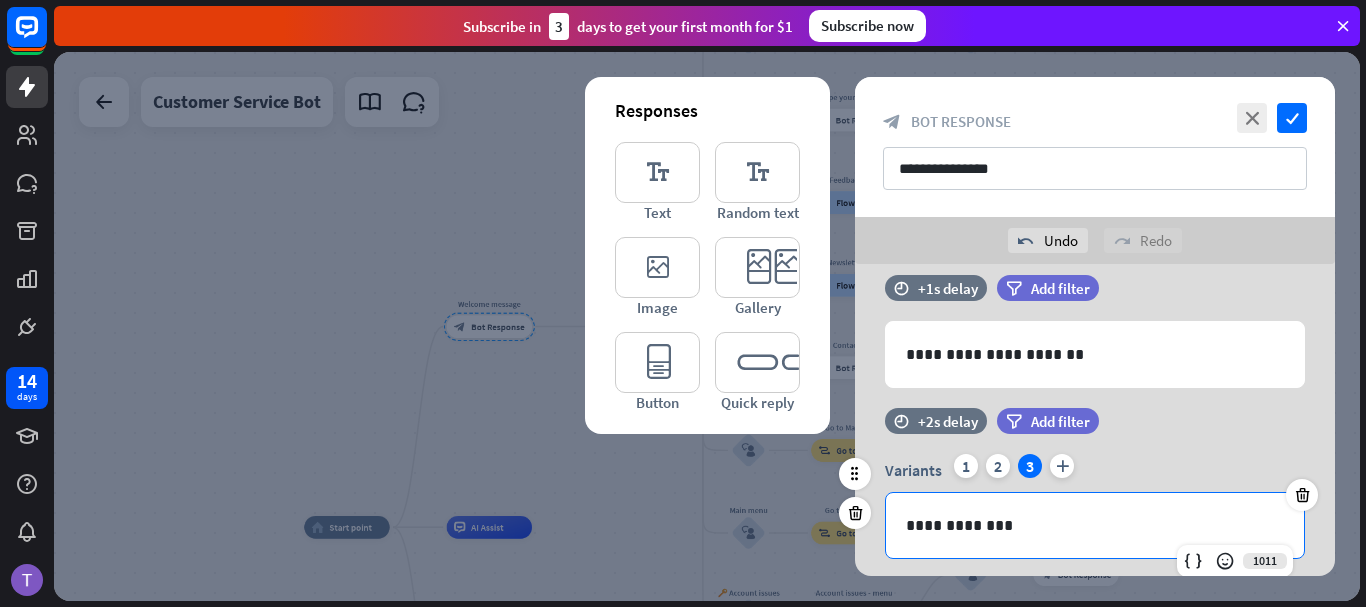 scroll, scrollTop: 0, scrollLeft: 0, axis: both 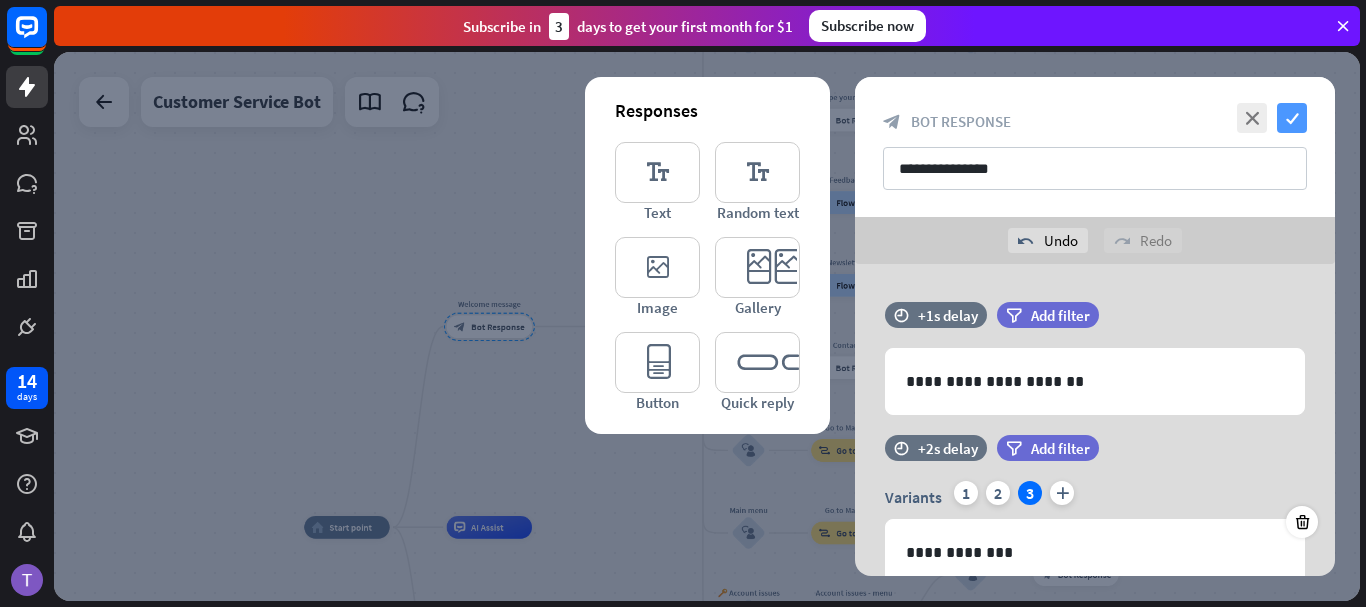 click on "check" at bounding box center (1292, 118) 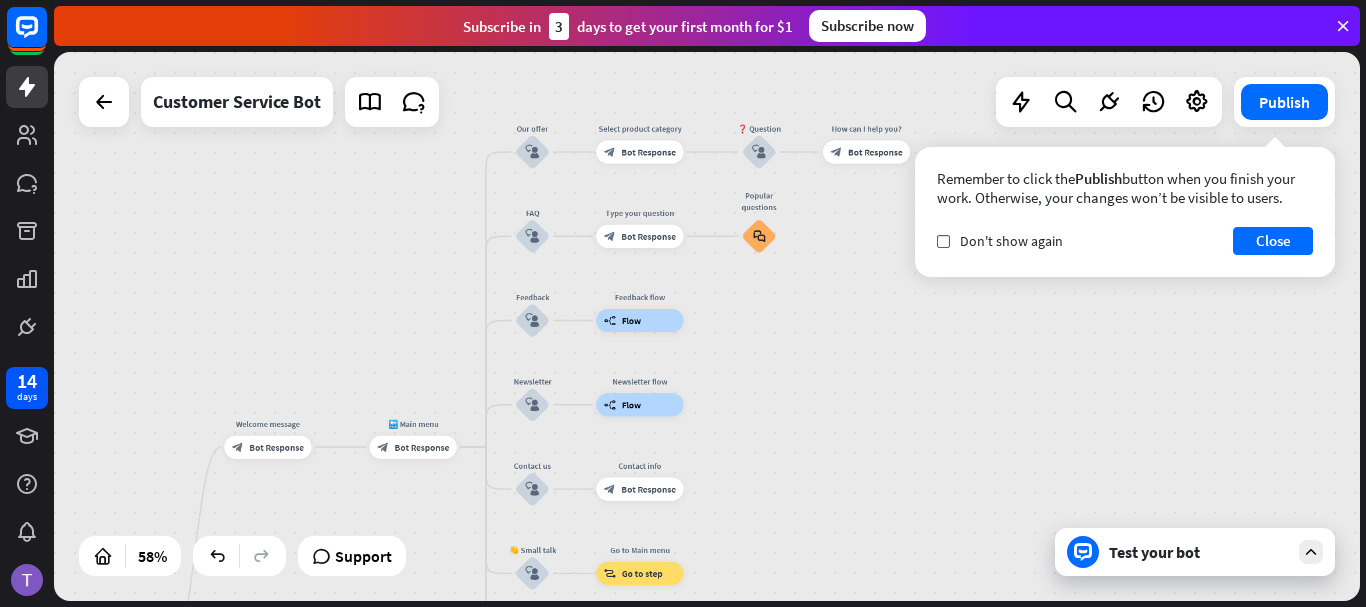 drag, startPoint x: 626, startPoint y: 149, endPoint x: 411, endPoint y: 266, distance: 244.77336 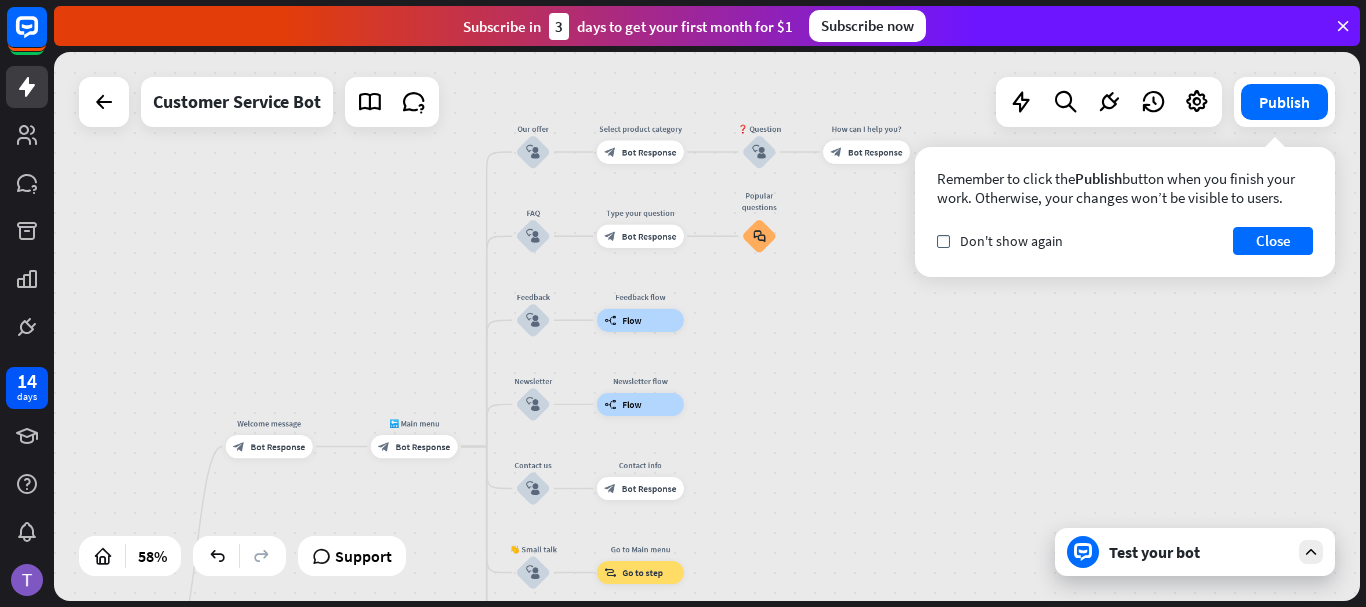 click on "home_2   Start point                 Welcome message   block_bot_response   Bot Response                 🔙 Main menu   block_bot_response   Bot Response                 Our offer   block_user_input                 Select product category   block_bot_response   Bot Response                 ❓ Question   block_user_input                 How can I help you?   block_bot_response   Bot Response                 FAQ   block_user_input                 Type your question   block_bot_response   Bot Response                 Popular questions   block_faq                 Feedback   block_user_input                 Feedback flow   builder_tree   Flow                 Newsletter   block_user_input                 Newsletter flow   builder_tree   Flow                 Contact us   block_user_input                 Contact info   block_bot_response   Bot Response                 👋 Small talk   block_user_input                 Go to Main menu   block_goto   Go to step                 Main menu" at bounding box center (707, 326) 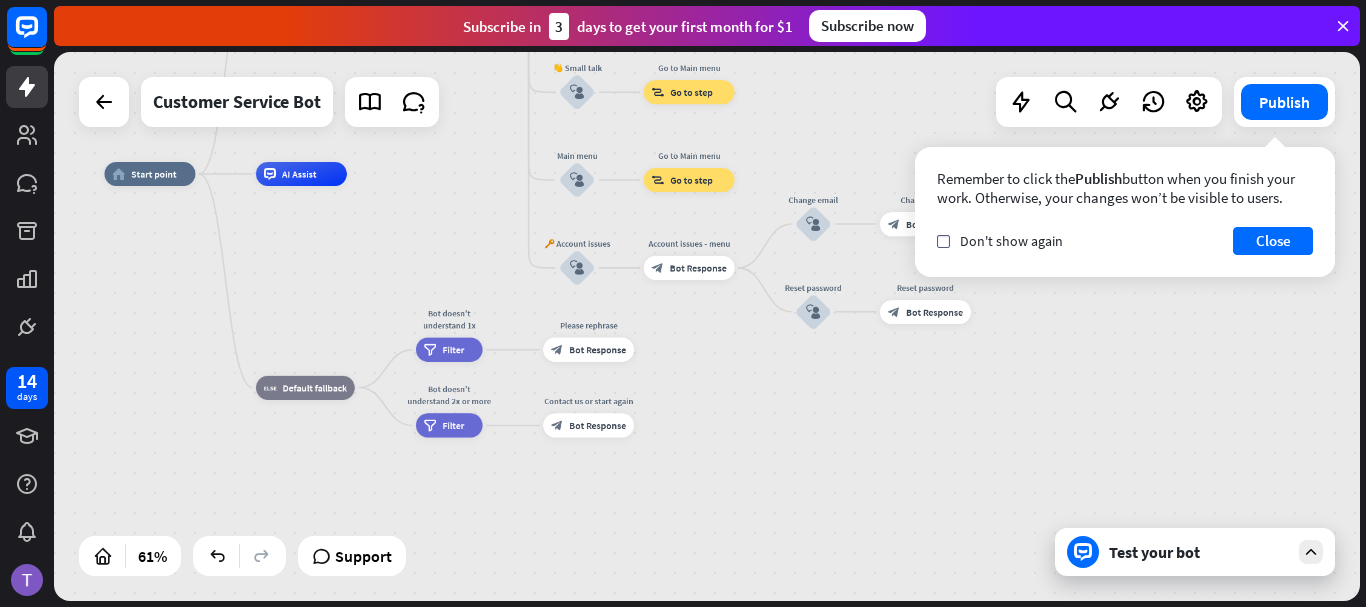 drag, startPoint x: 372, startPoint y: 363, endPoint x: 416, endPoint y: -121, distance: 485.99588 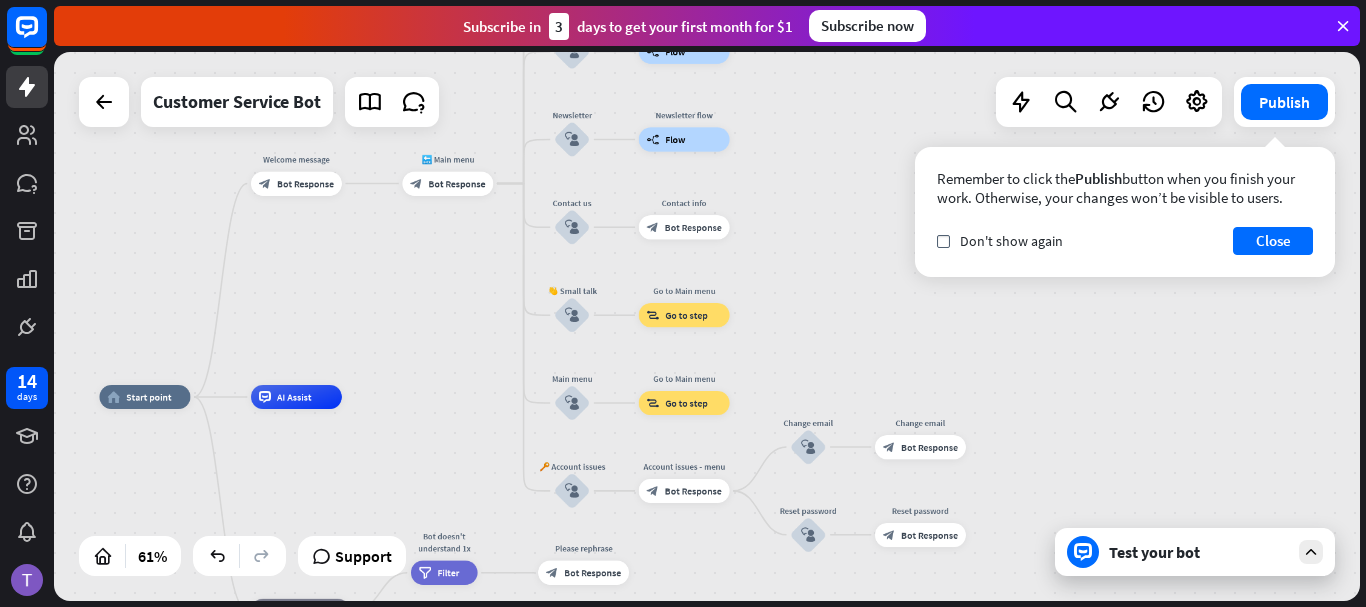 drag, startPoint x: 778, startPoint y: 419, endPoint x: 773, endPoint y: 642, distance: 223.05605 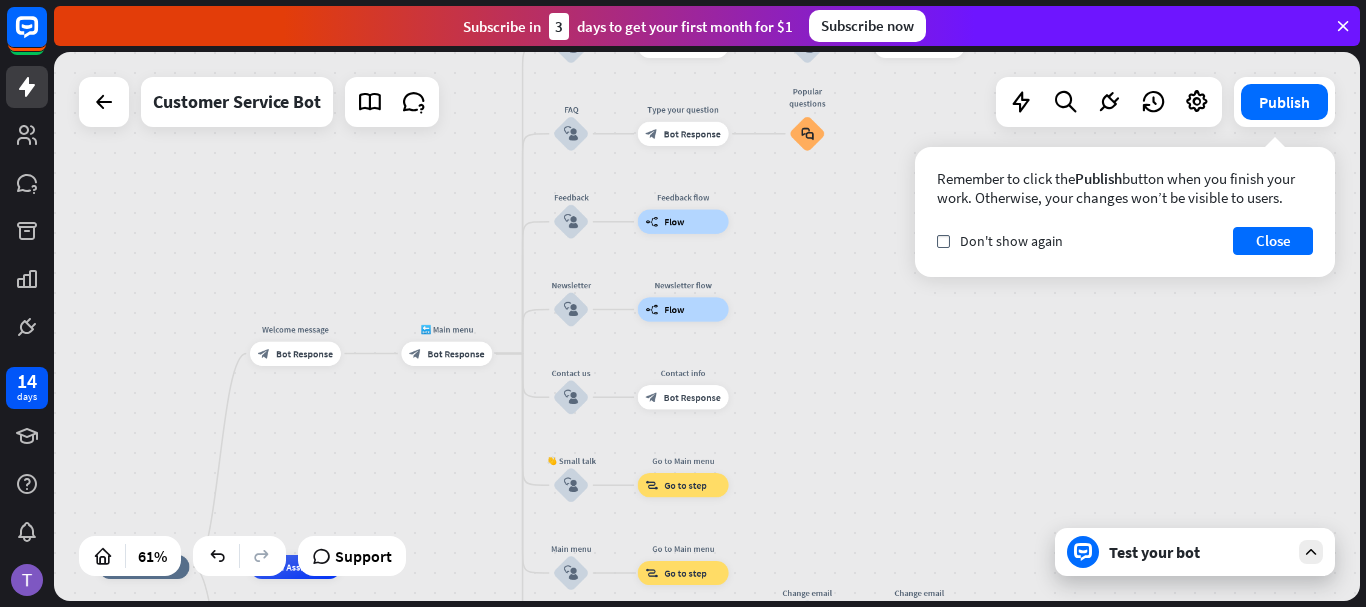 drag, startPoint x: 840, startPoint y: 306, endPoint x: 839, endPoint y: 476, distance: 170.00294 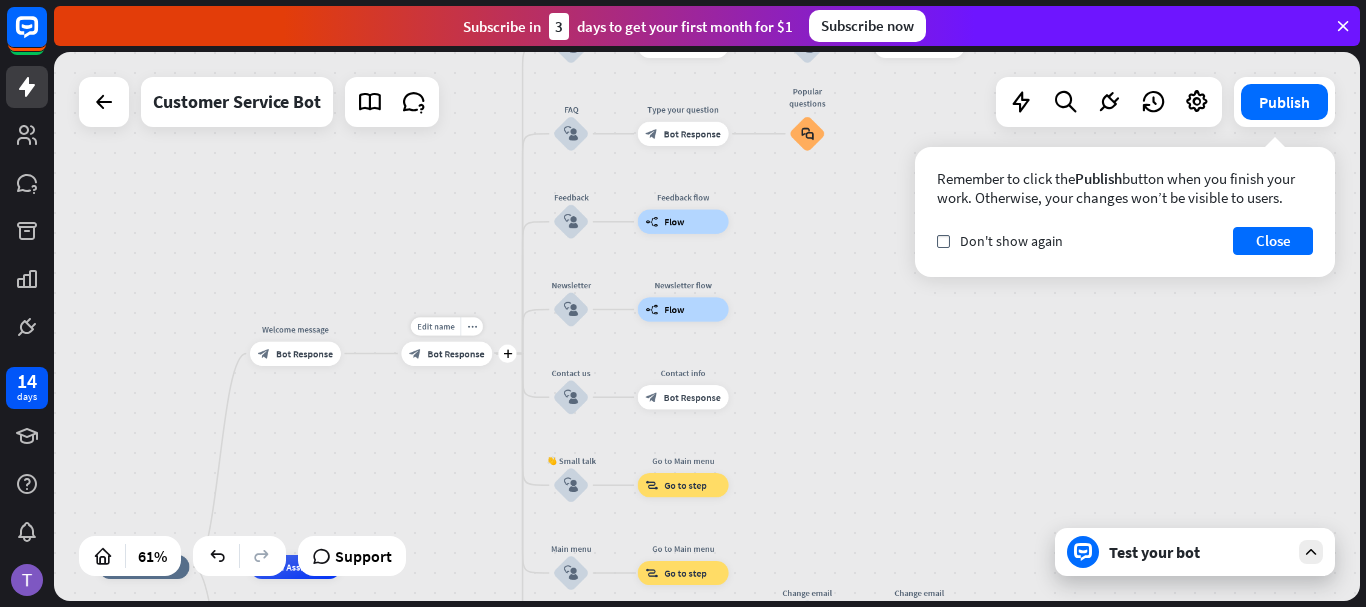 click on "block_bot_response   Bot Response" at bounding box center [446, 353] 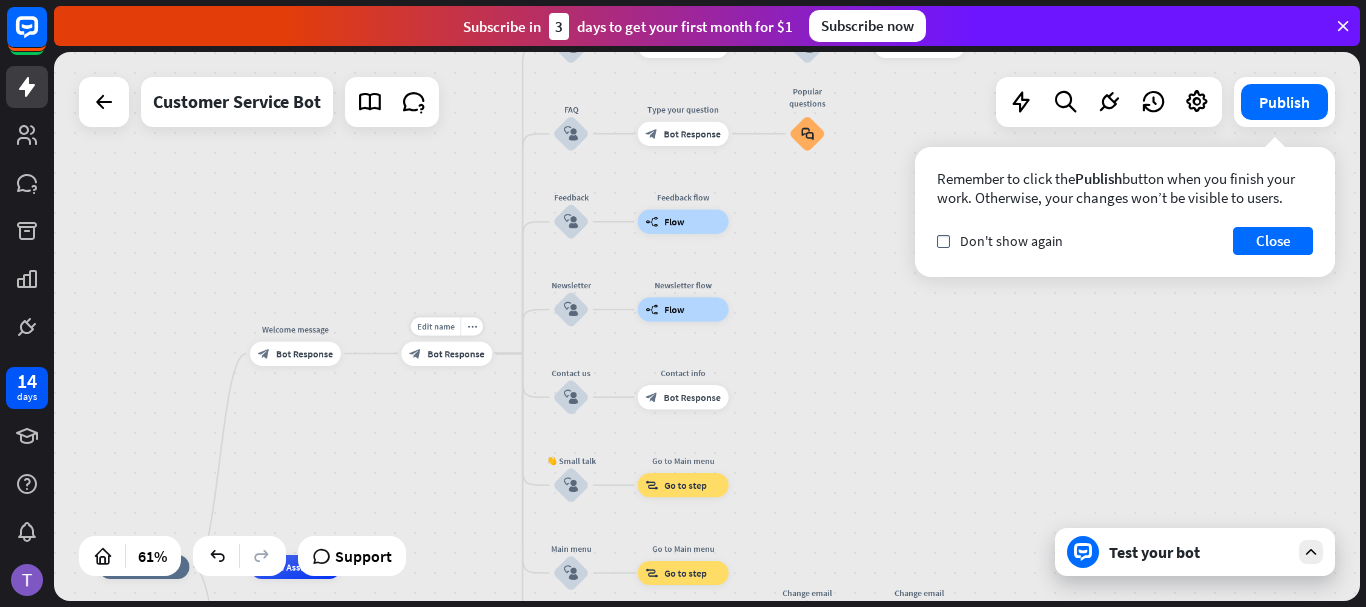 click at bounding box center (707, 326) 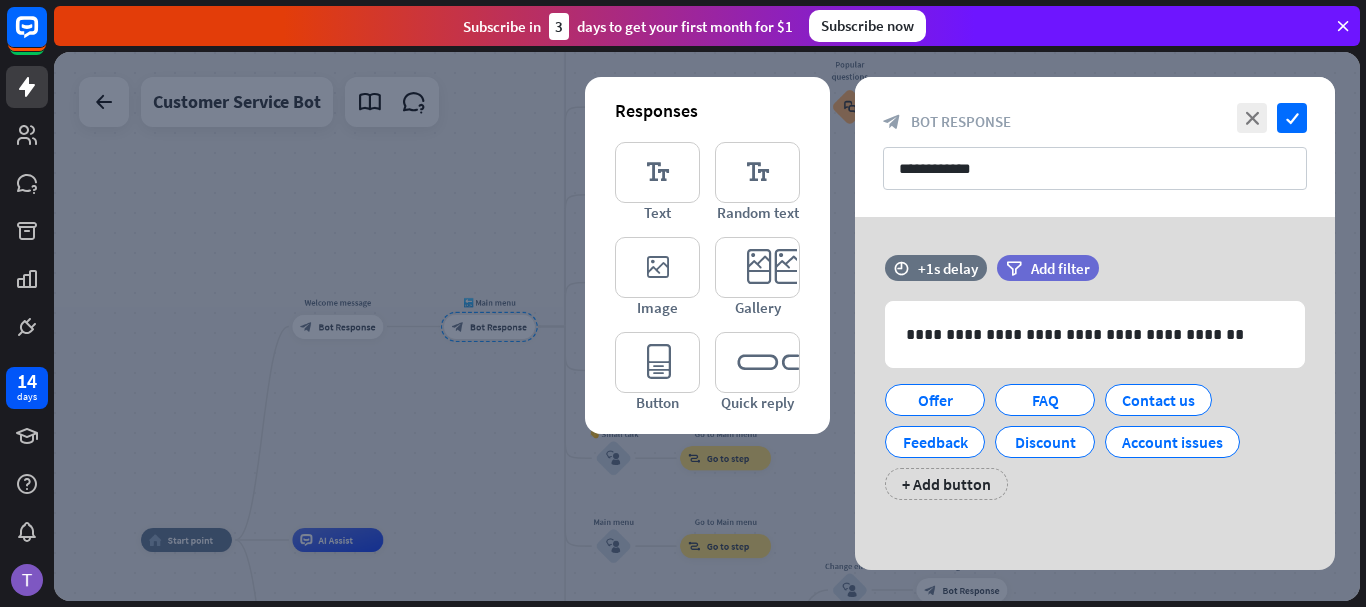 click at bounding box center (707, 326) 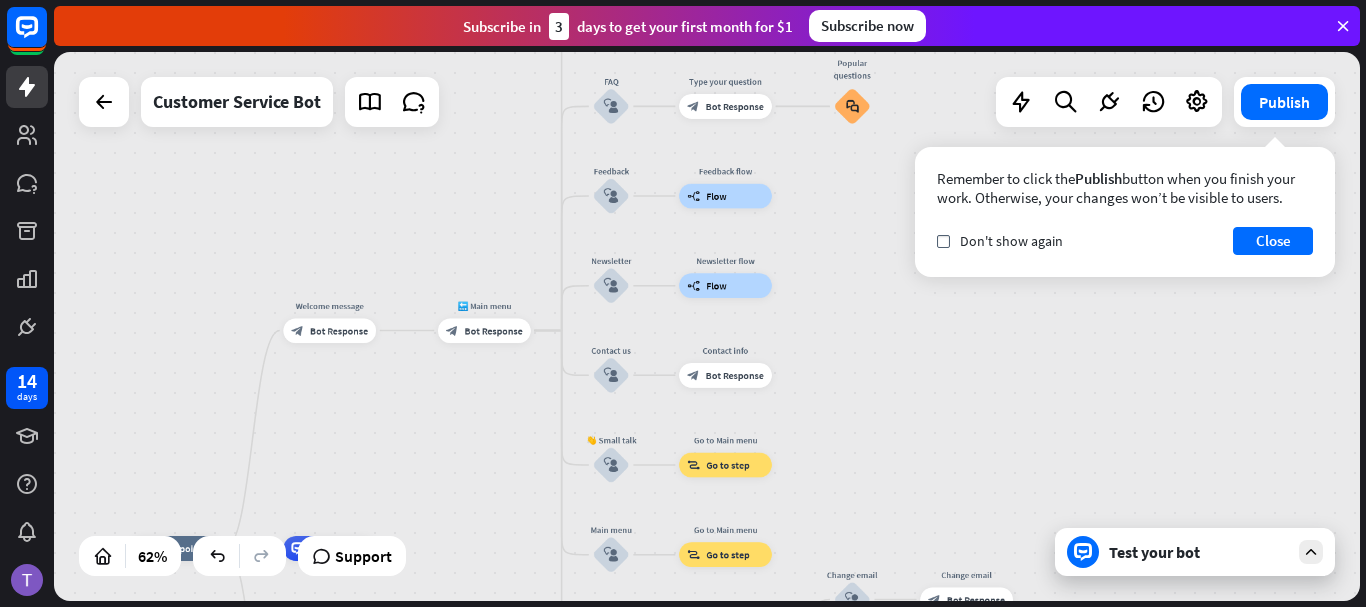 click on "Test your bot" at bounding box center [1199, 552] 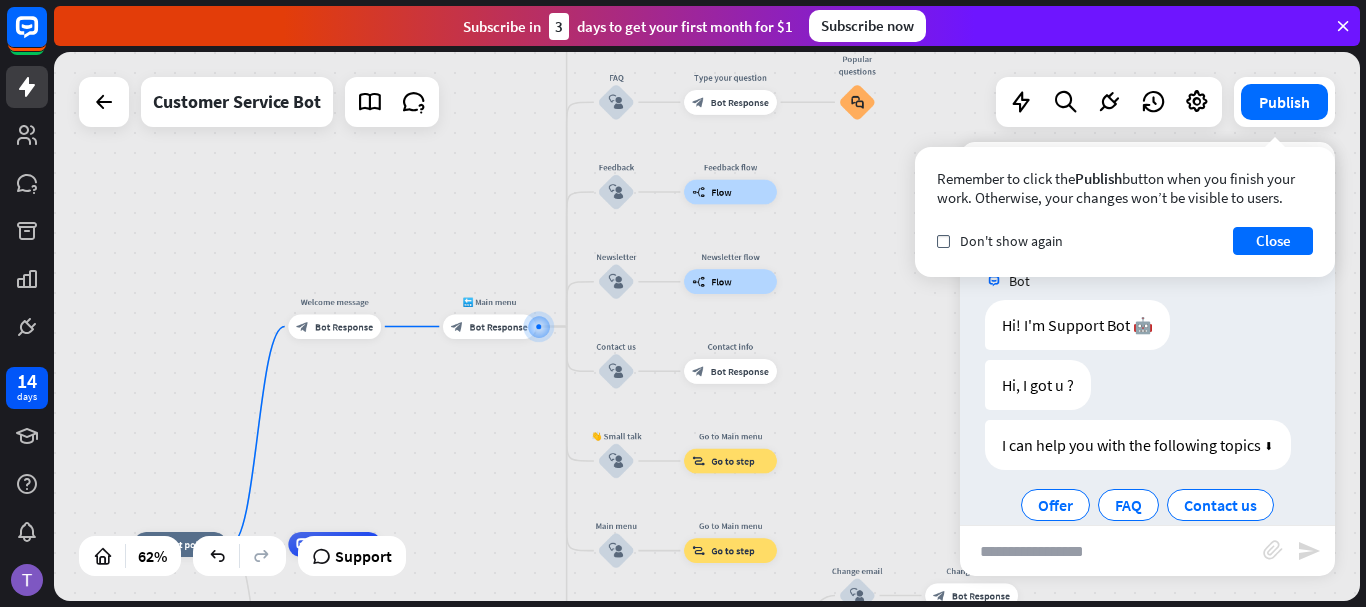 scroll, scrollTop: 110, scrollLeft: 0, axis: vertical 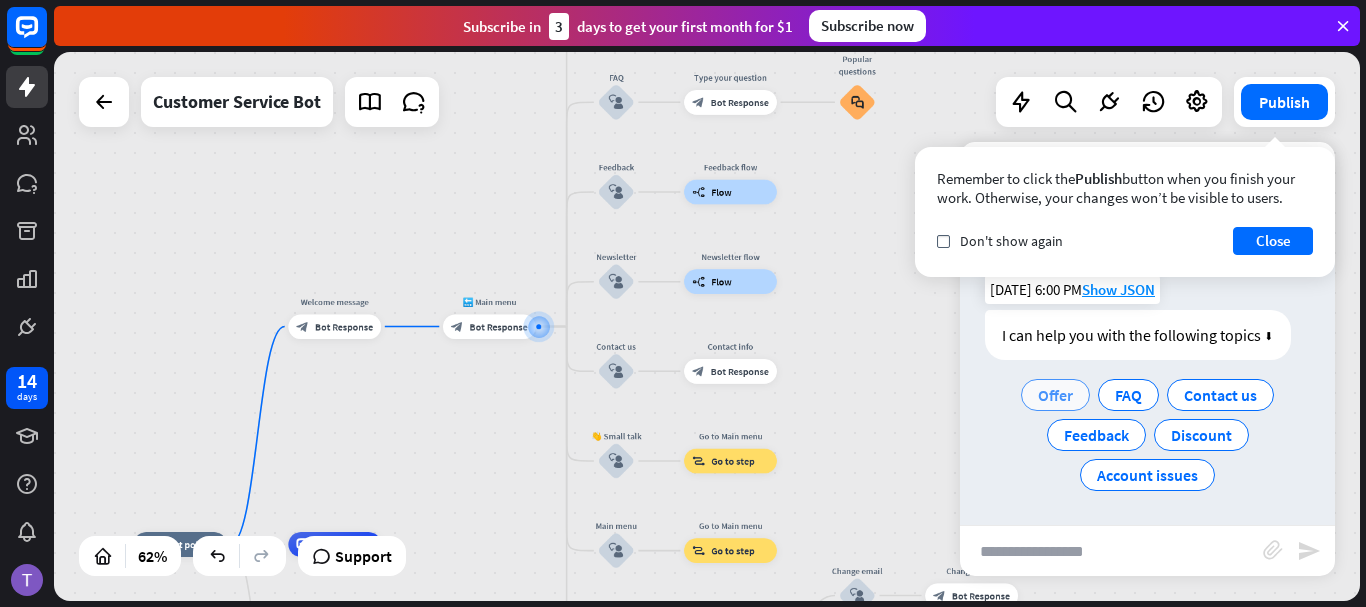 click on "Offer" at bounding box center (1055, 395) 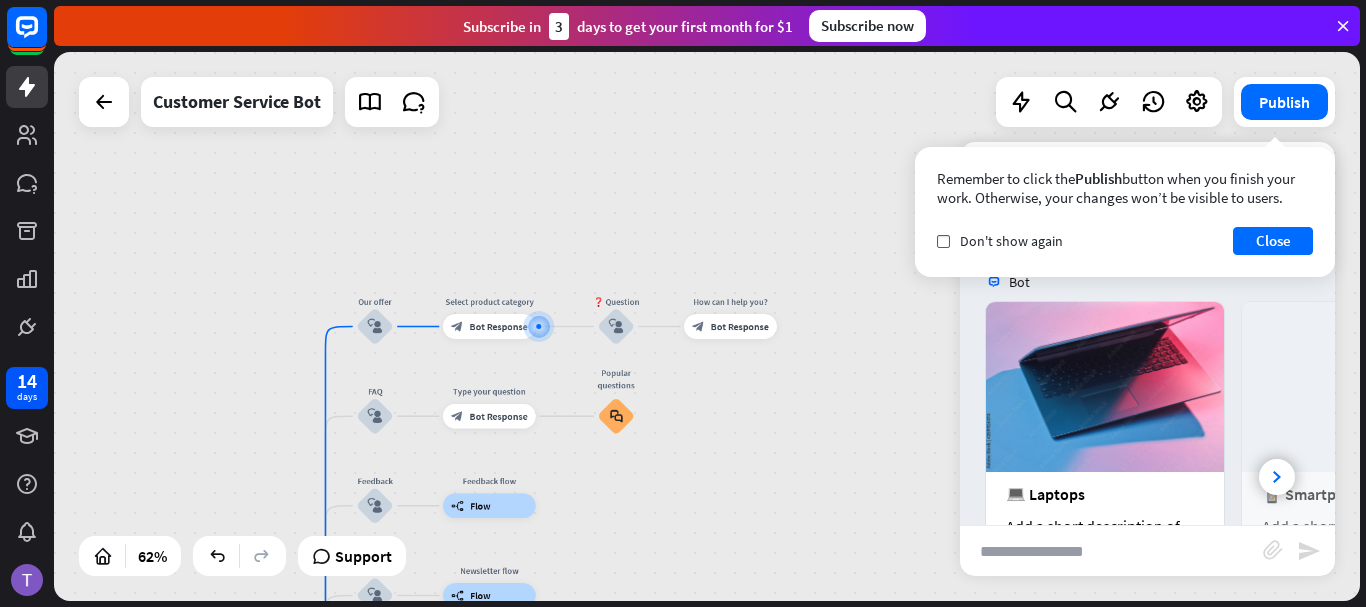 scroll, scrollTop: 316, scrollLeft: 0, axis: vertical 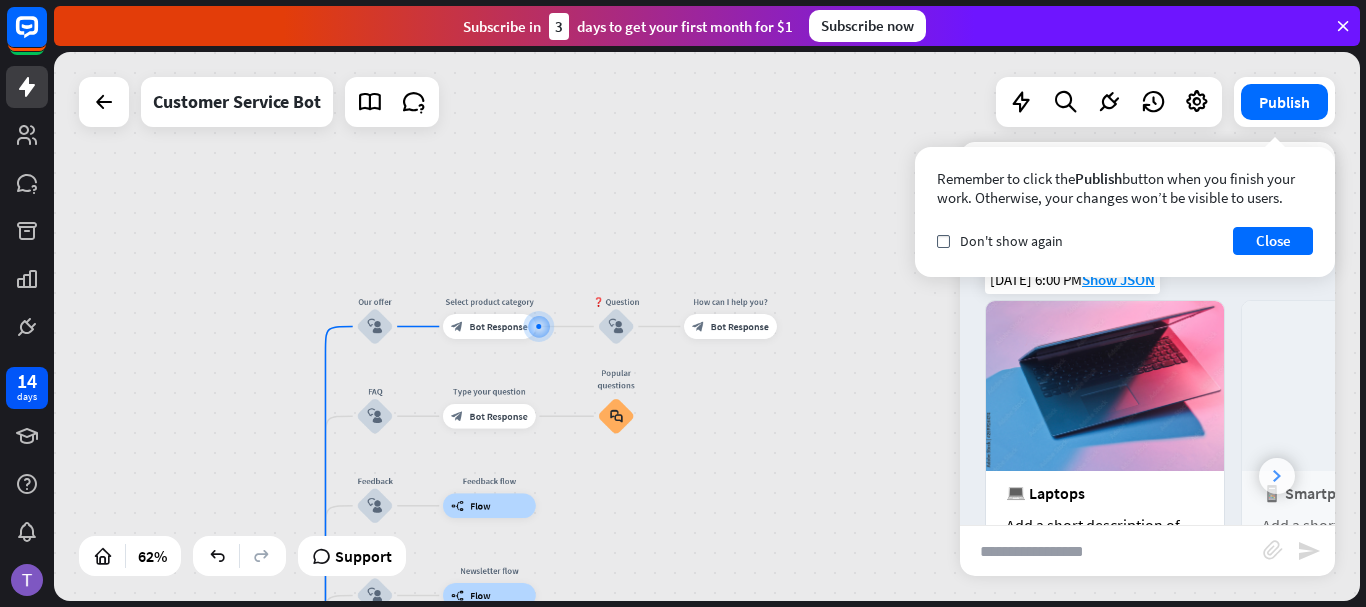 click at bounding box center (1277, 476) 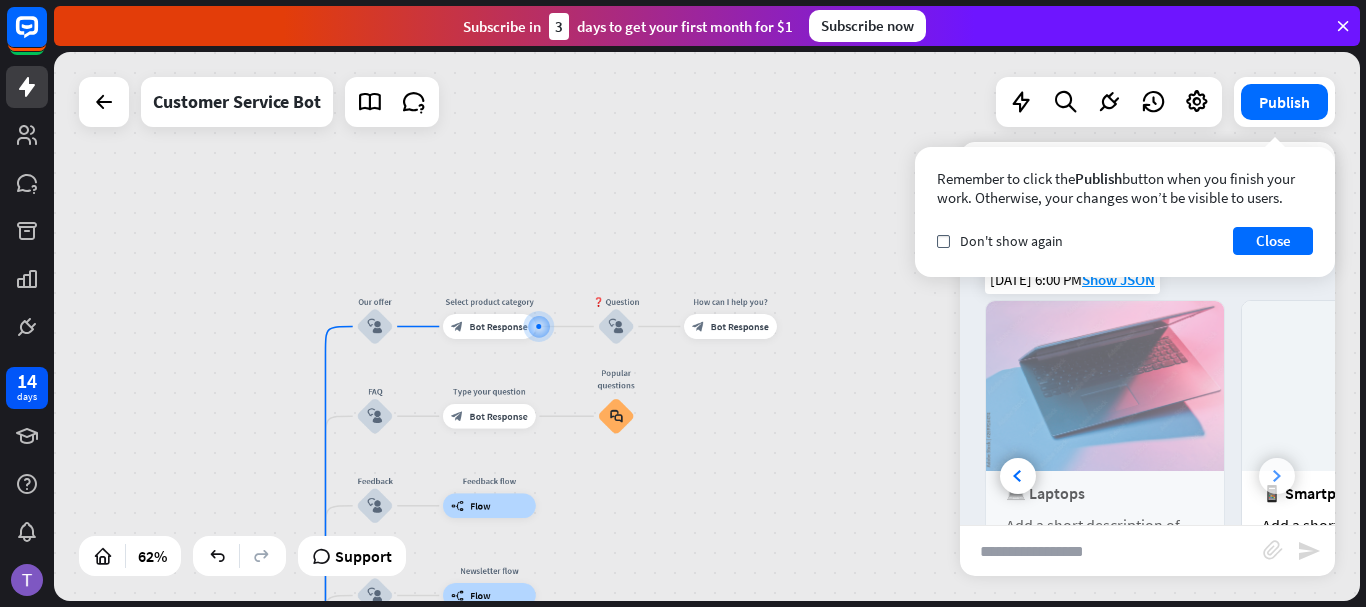 scroll, scrollTop: 0, scrollLeft: 221, axis: horizontal 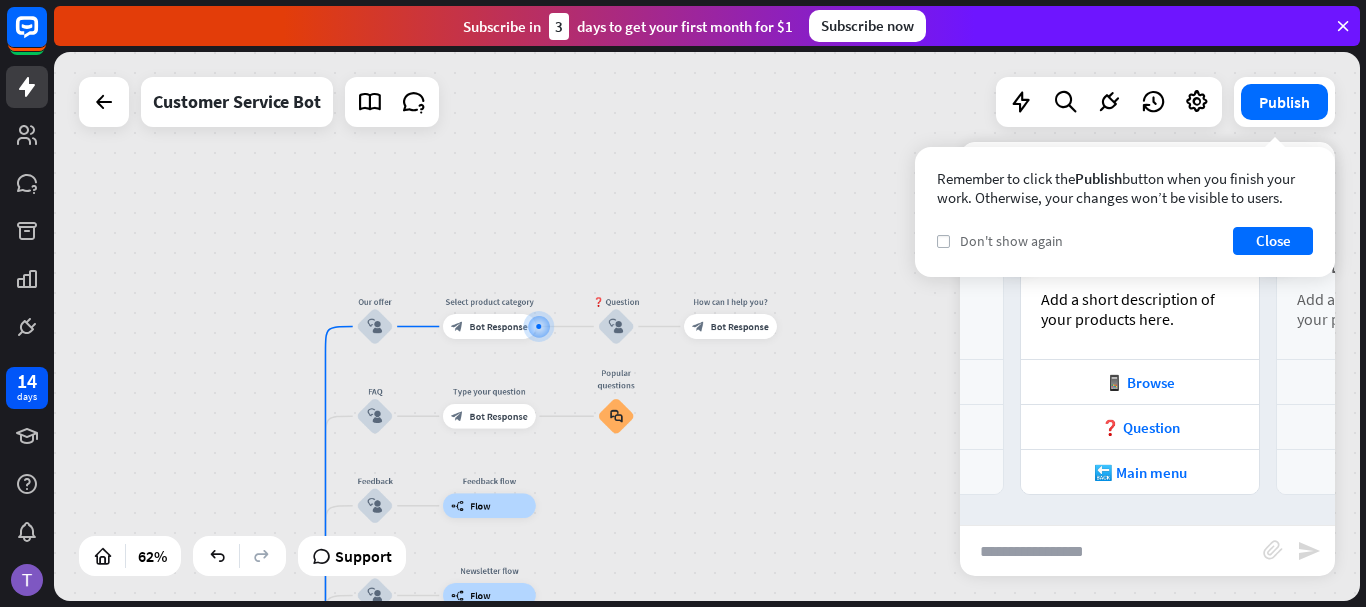 click on "check" at bounding box center (943, 241) 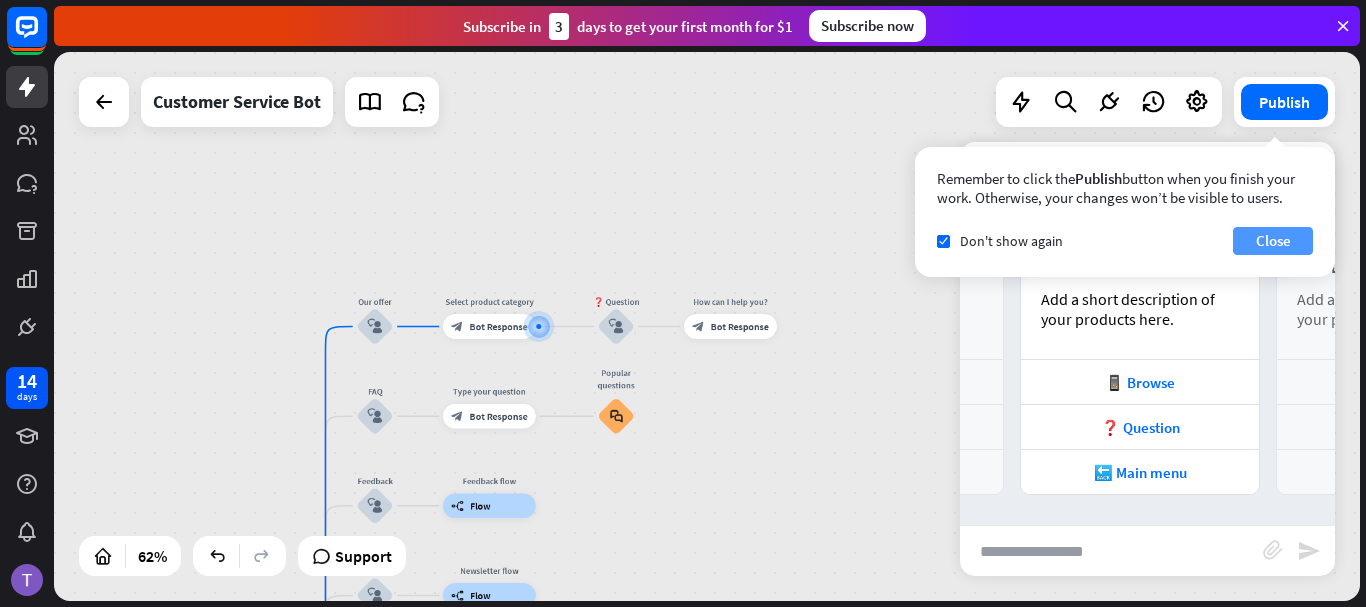 click on "Close" at bounding box center (1273, 241) 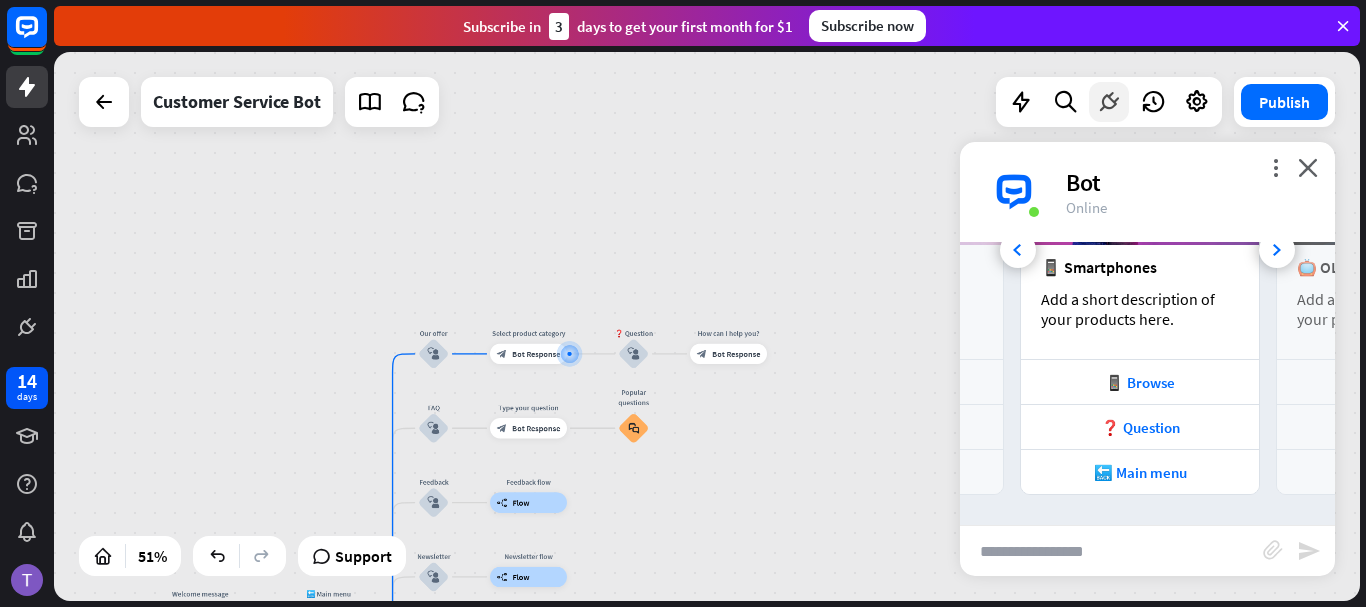 click at bounding box center (1109, 102) 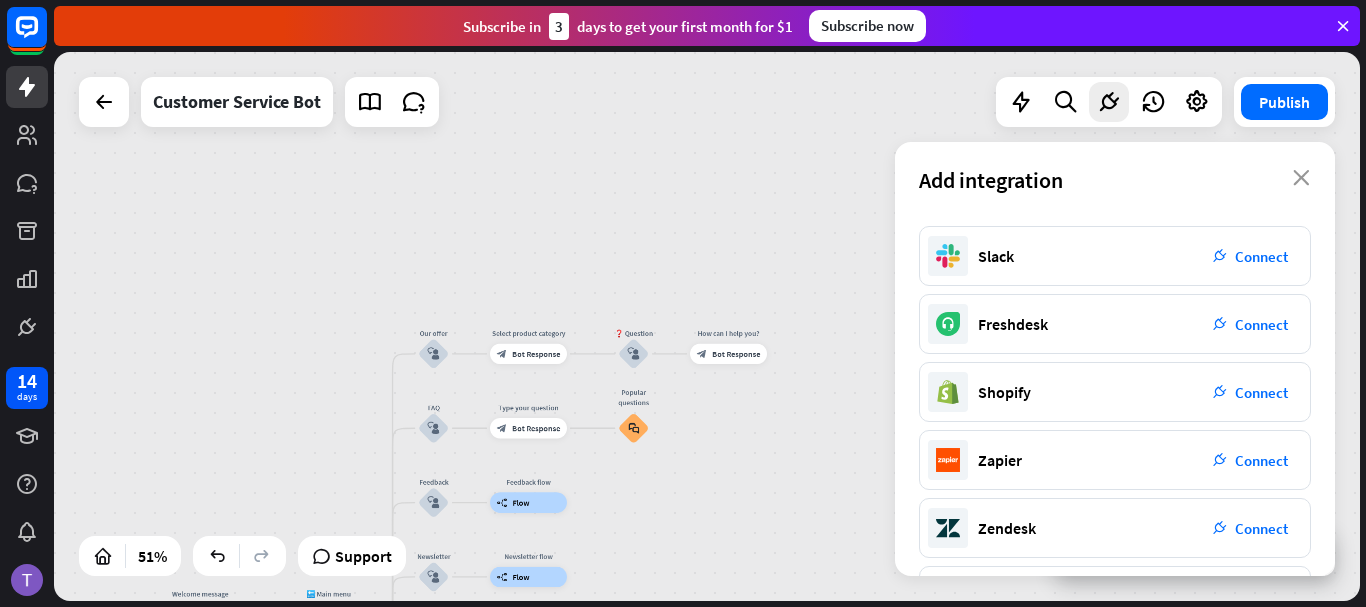 scroll, scrollTop: 262, scrollLeft: 0, axis: vertical 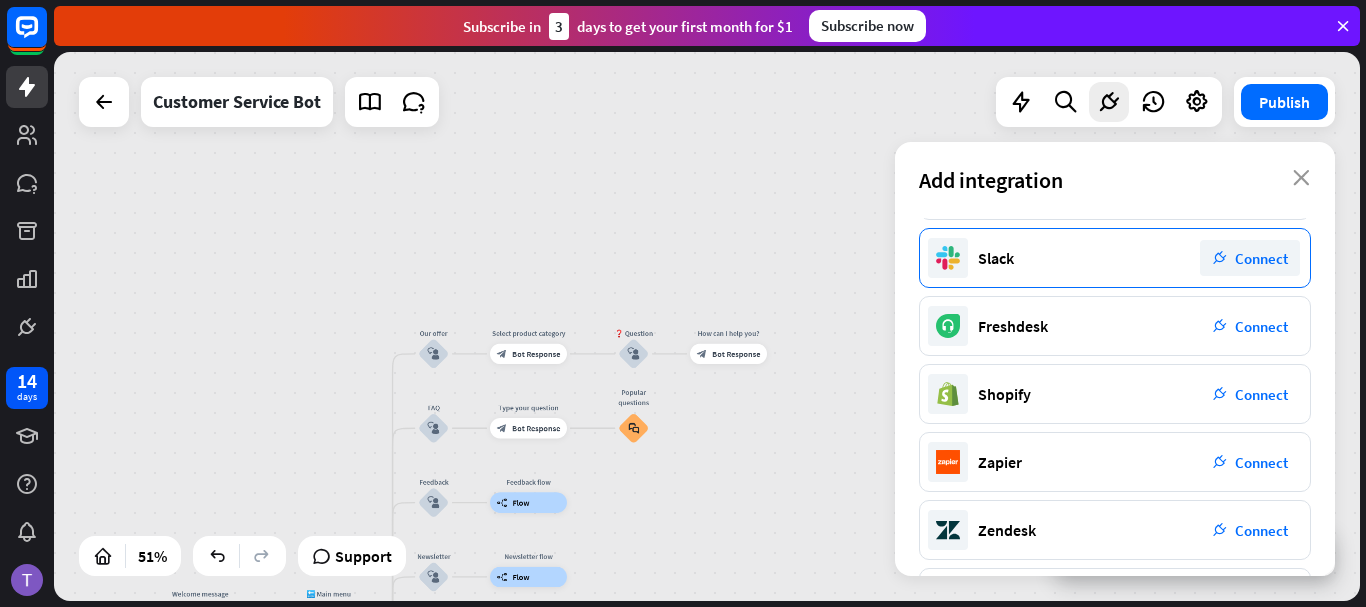 click on "Slack   plug_integration   Connect" at bounding box center [1115, 258] 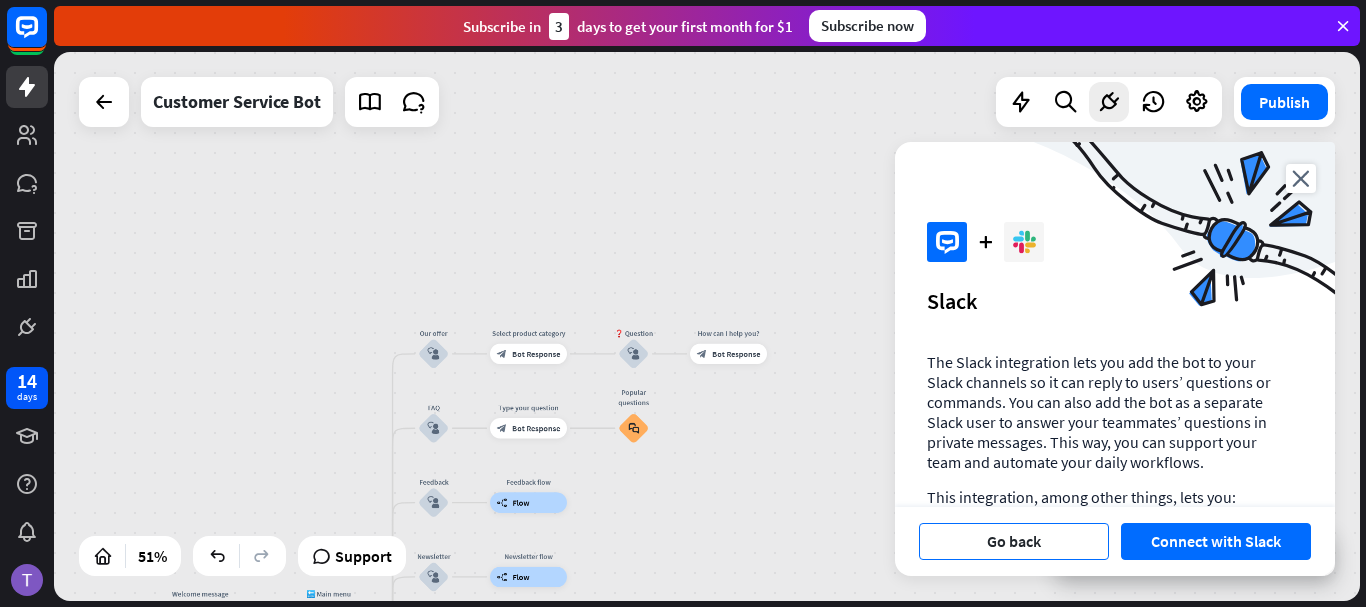 click on "Go back" at bounding box center (1014, 541) 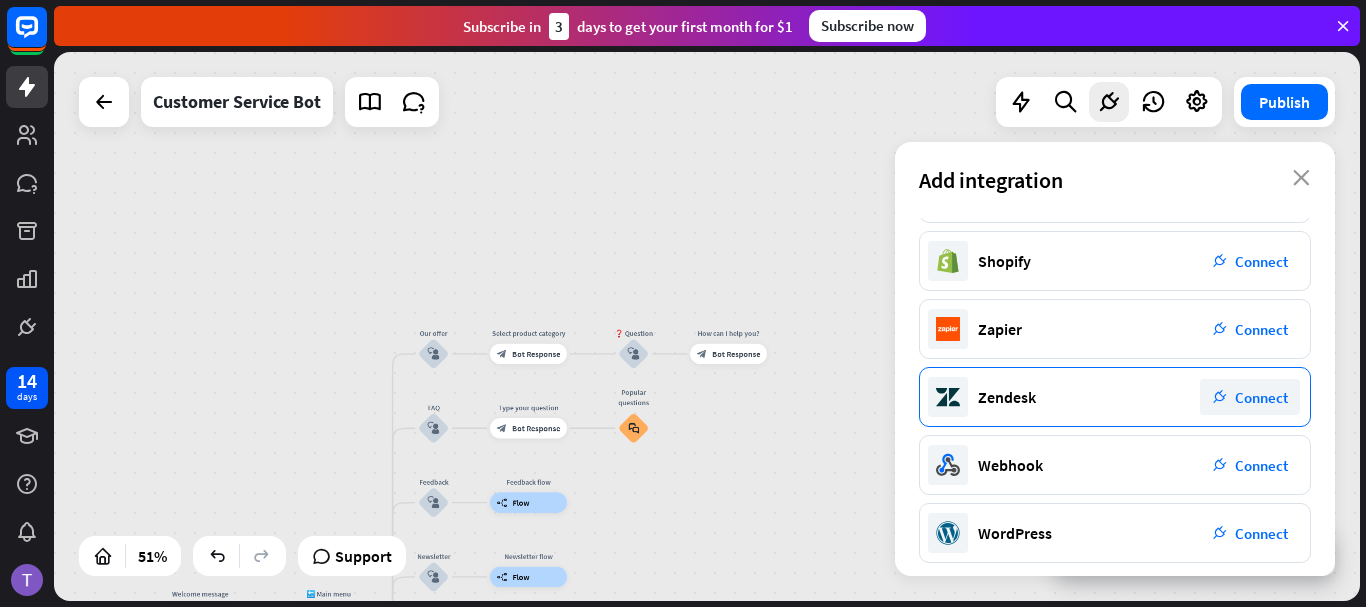 scroll, scrollTop: 406, scrollLeft: 0, axis: vertical 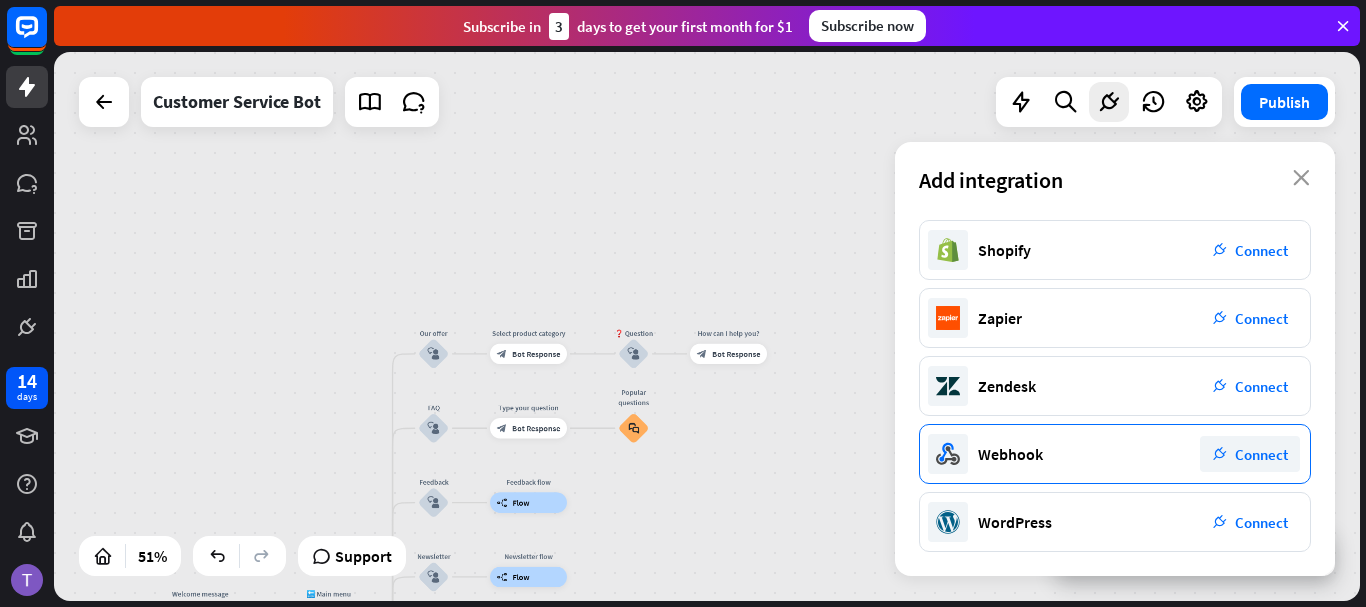 click on "Webhook   plug_integration   Connect" at bounding box center [1115, 454] 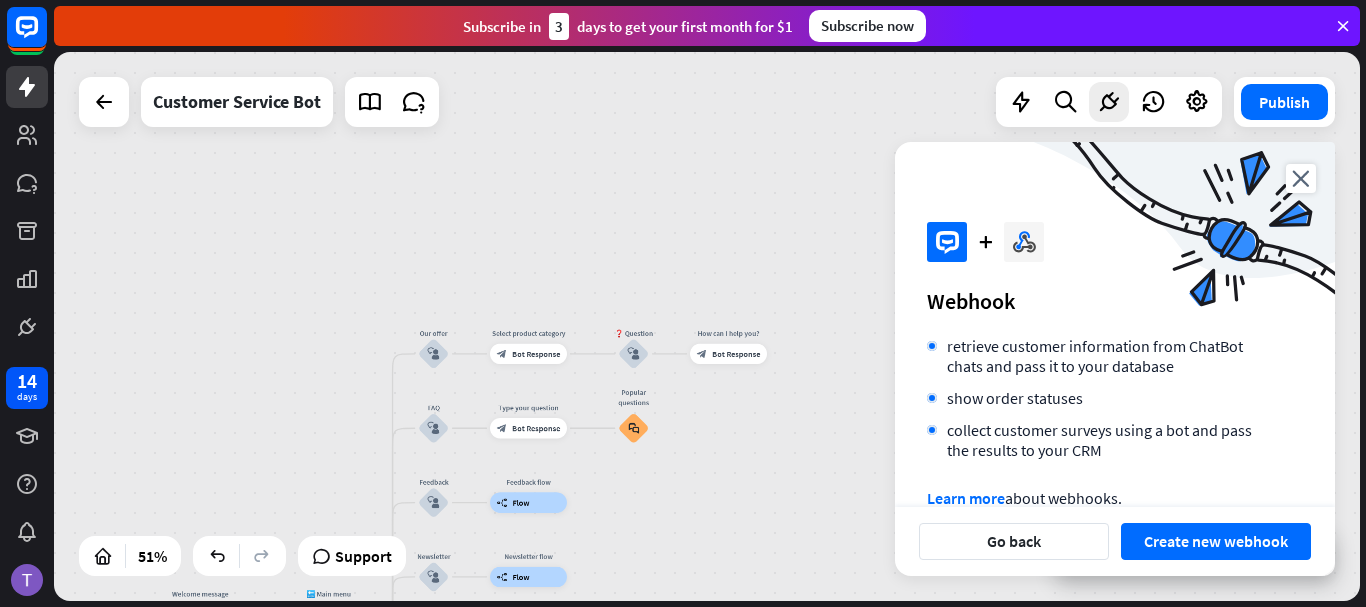 scroll, scrollTop: 256, scrollLeft: 0, axis: vertical 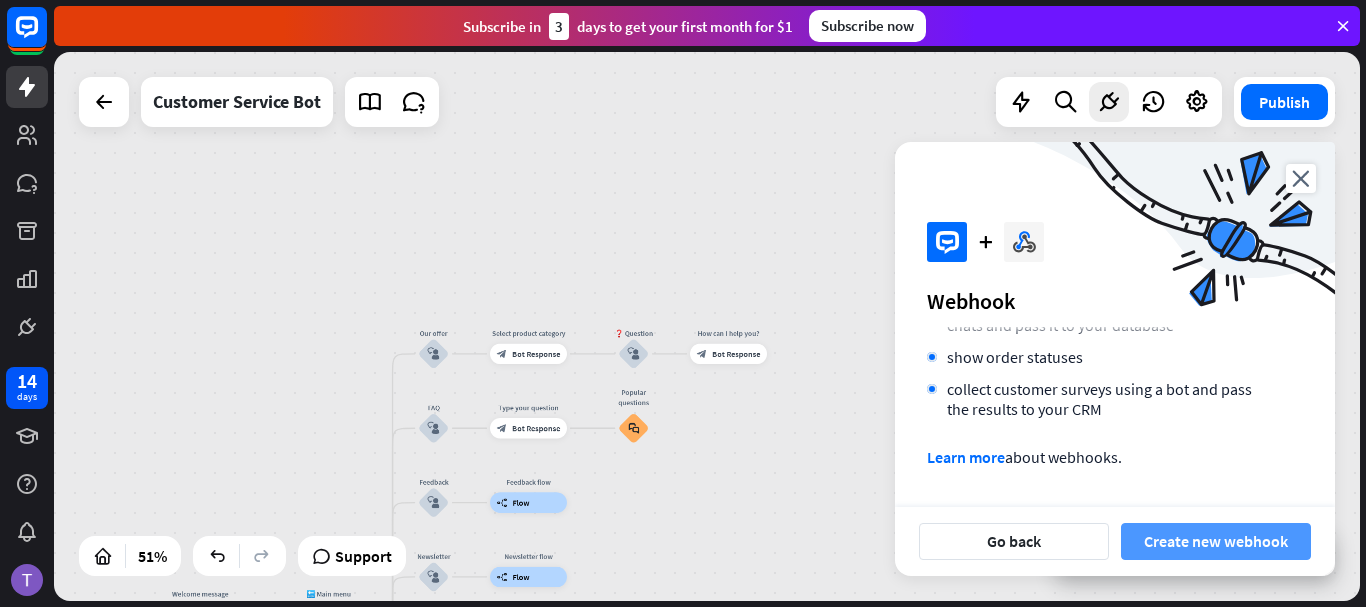click on "Create new webhook" at bounding box center (1216, 541) 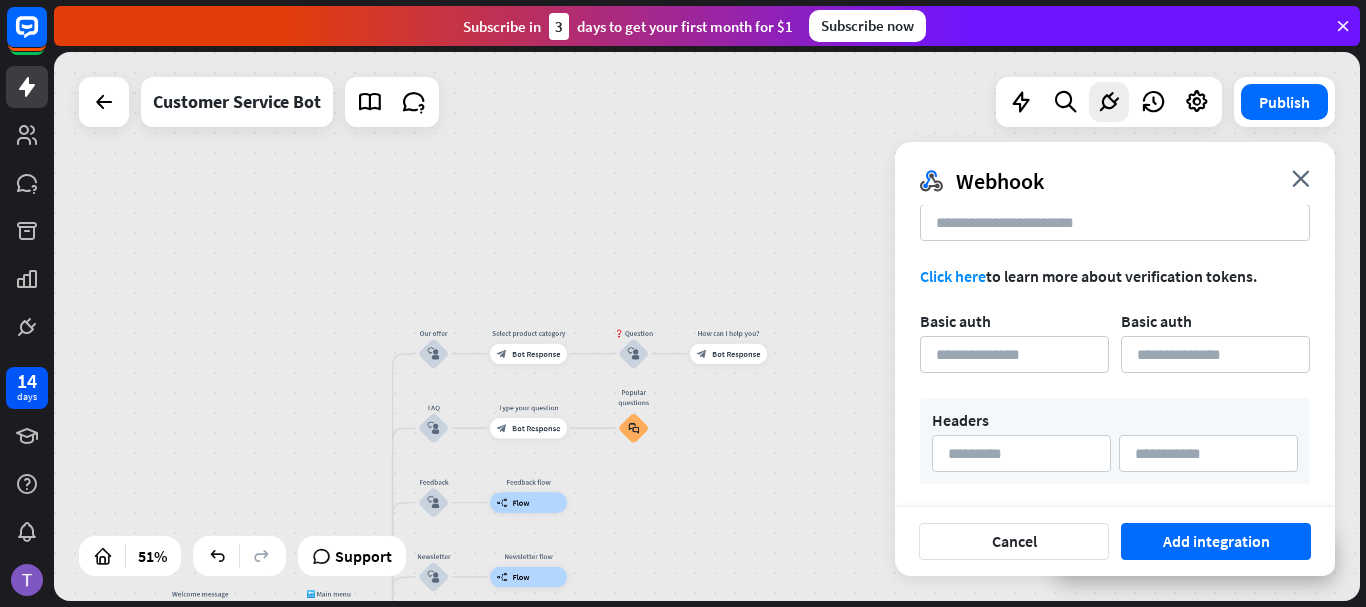 scroll, scrollTop: 217, scrollLeft: 0, axis: vertical 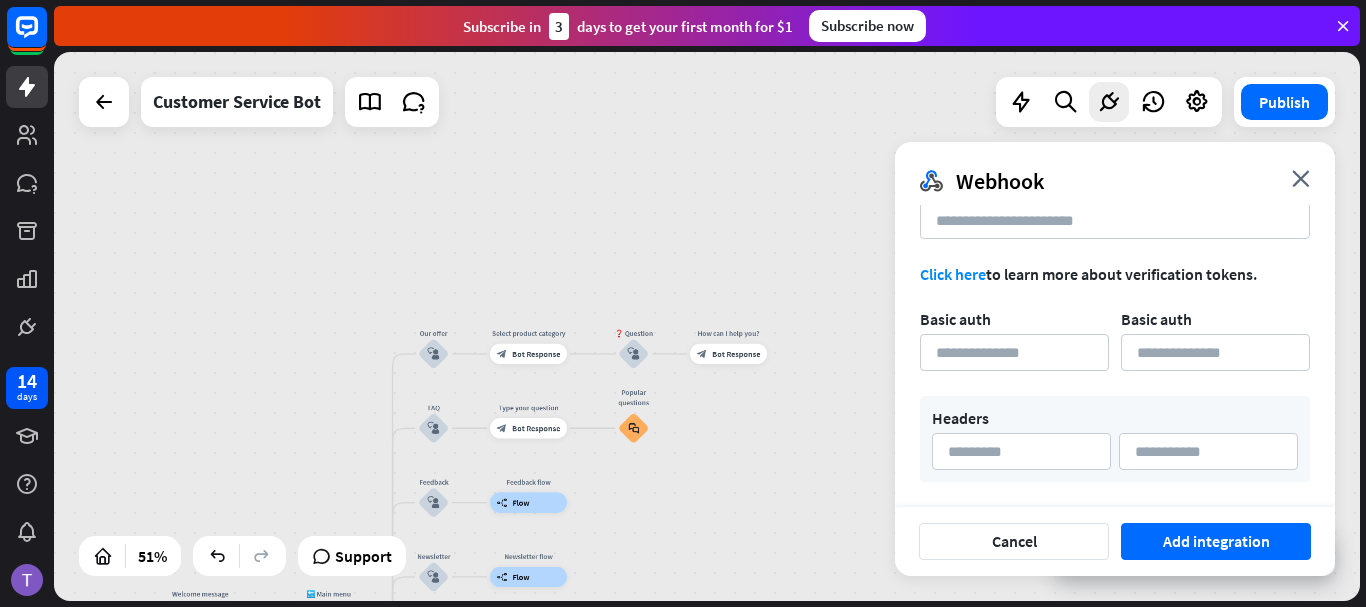 click on "home_2   Start point                 Welcome message   block_bot_response   Bot Response                 🔙 Main menu   block_bot_response   Bot Response                 Our offer   block_user_input                 Select product category   block_bot_response   Bot Response                 ❓ Question   block_user_input                 How can I help you?   block_bot_response   Bot Response                 FAQ   block_user_input                 Type your question   block_bot_response   Bot Response                 Popular questions   block_faq                 Feedback   block_user_input                 Feedback flow   builder_tree   Flow                 Newsletter   block_user_input                 Newsletter flow   builder_tree   Flow                 Contact us   block_user_input                 Contact info   block_bot_response   Bot Response                 👋 Small talk   block_user_input                 Go to Main menu   block_goto   Go to step                 Main menu" at bounding box center [707, 326] 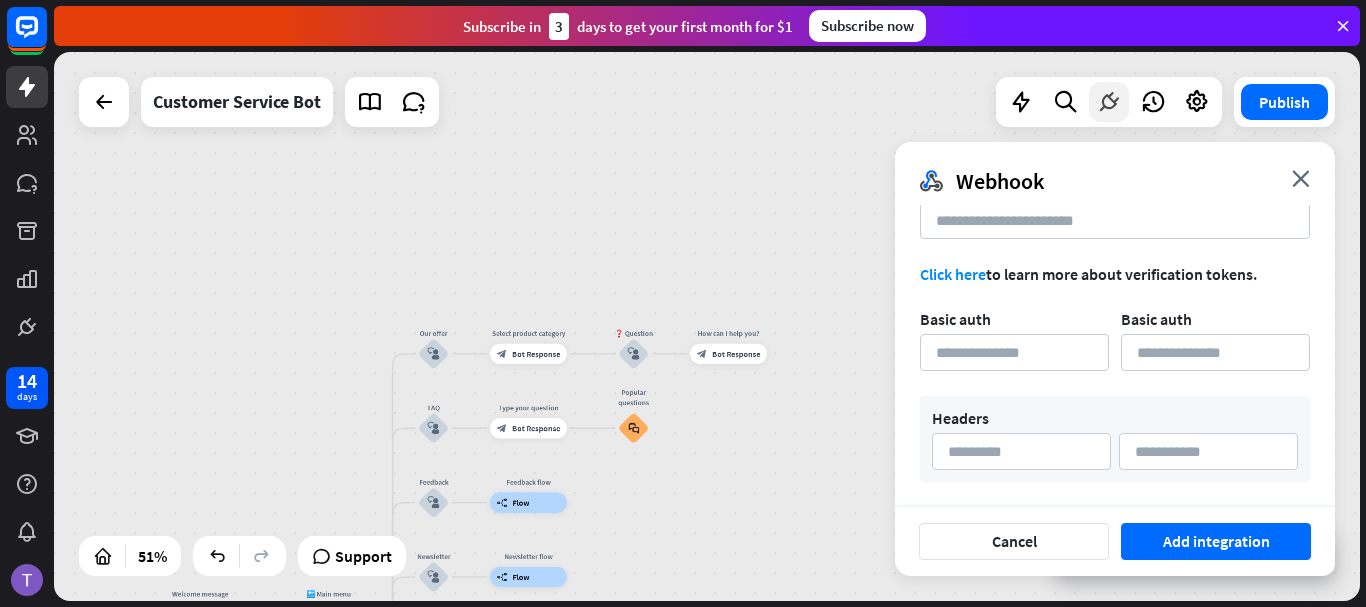 click at bounding box center [1109, 102] 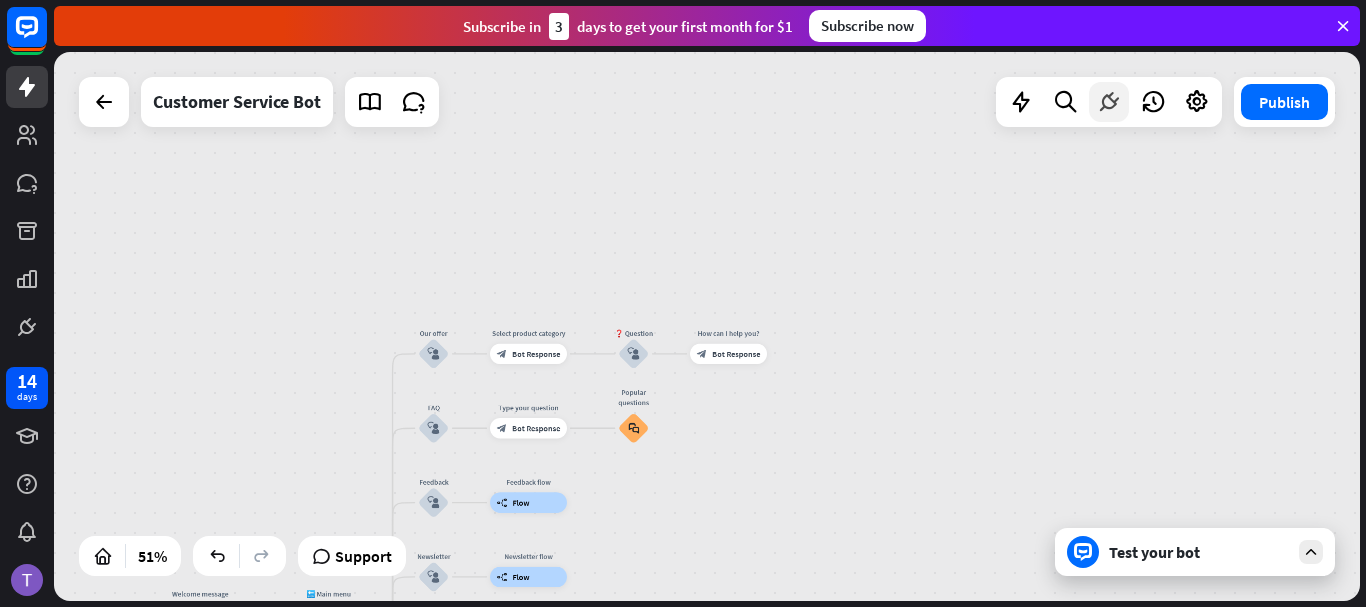 click at bounding box center [1109, 102] 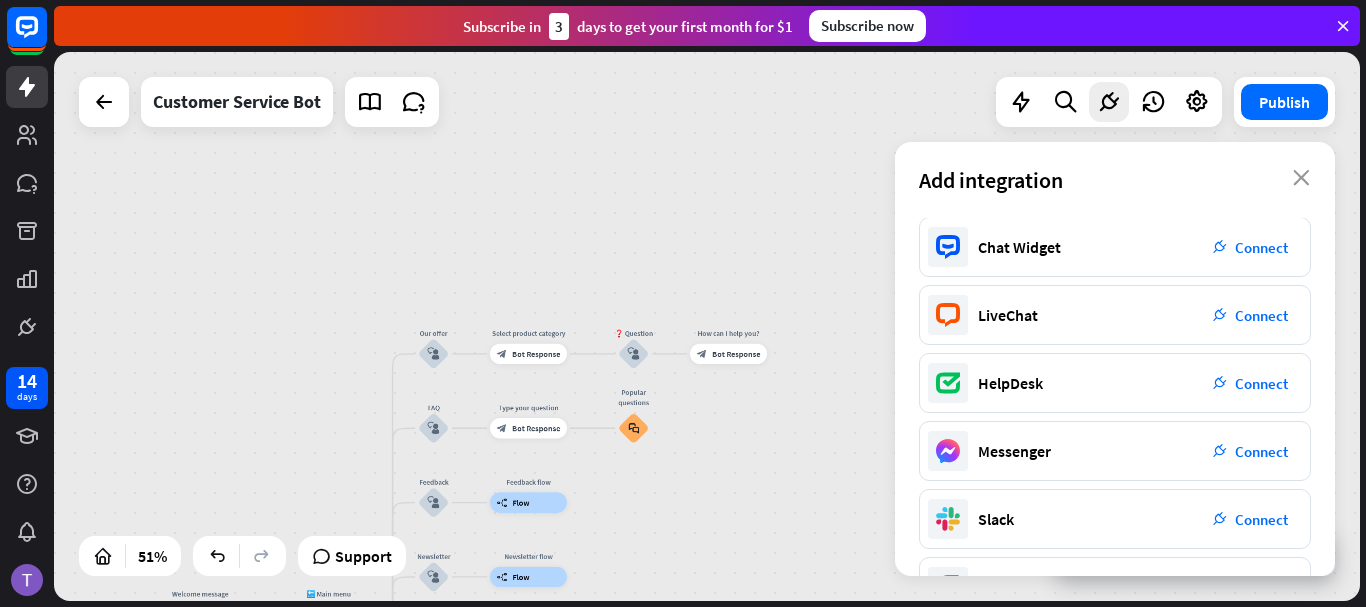 scroll, scrollTop: 0, scrollLeft: 0, axis: both 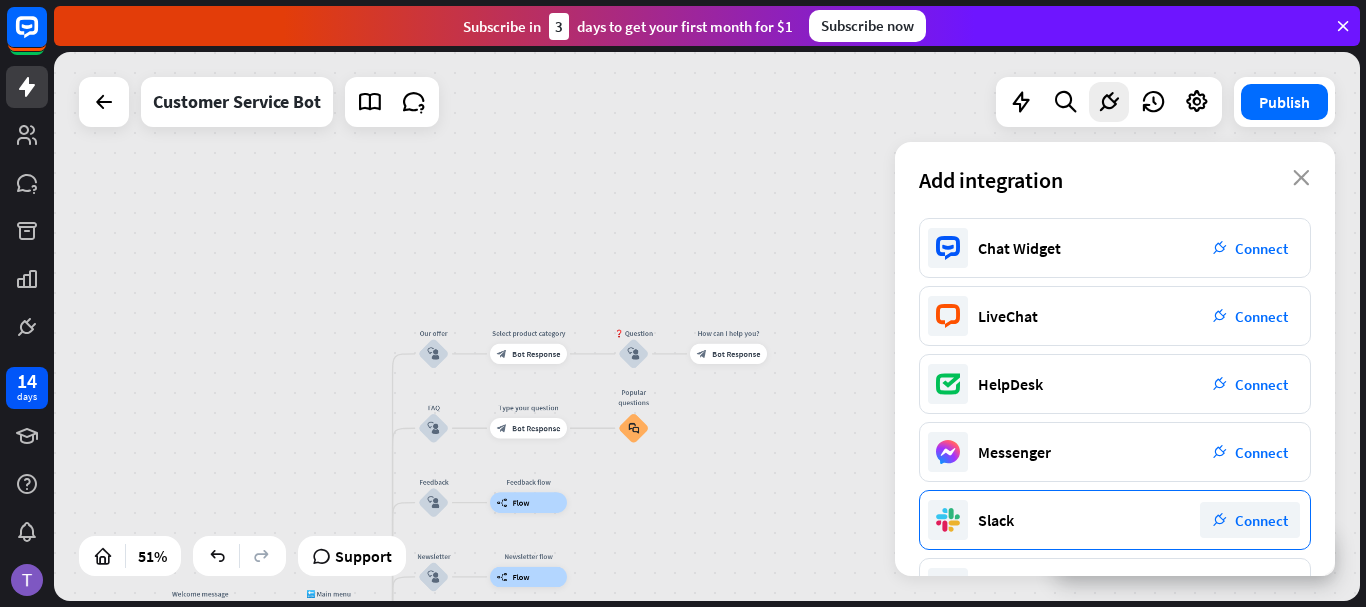 click on "Slack   plug_integration   Connect" at bounding box center (1115, 520) 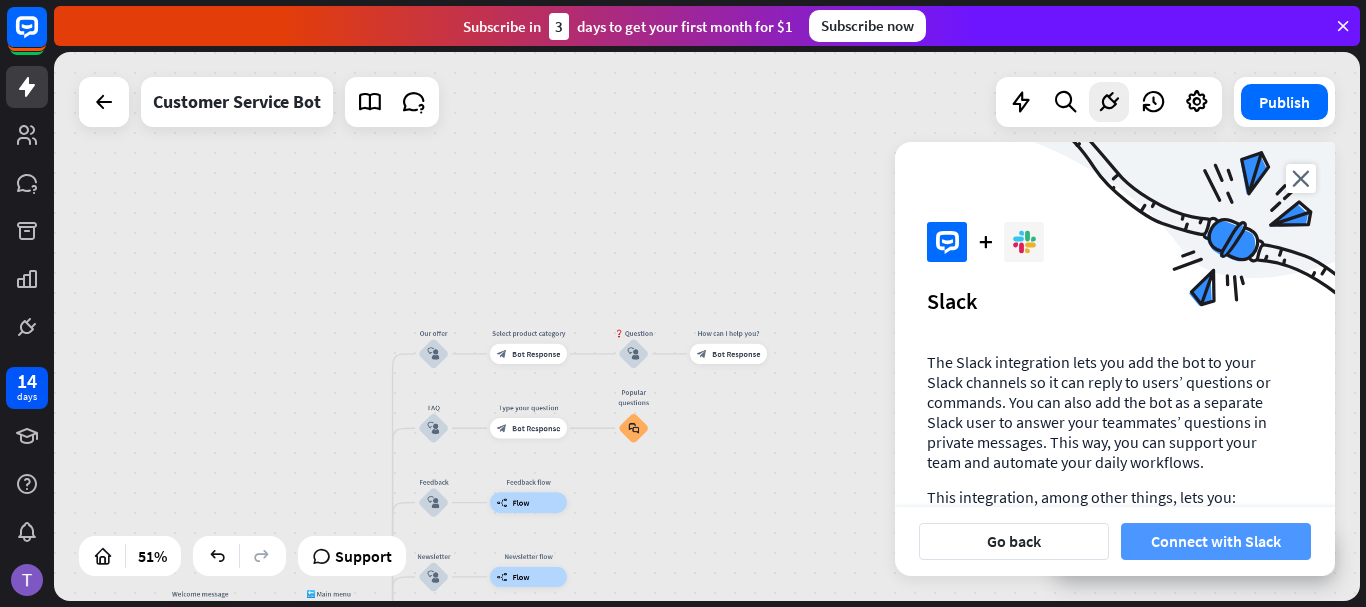 click on "Connect with Slack" at bounding box center (1216, 541) 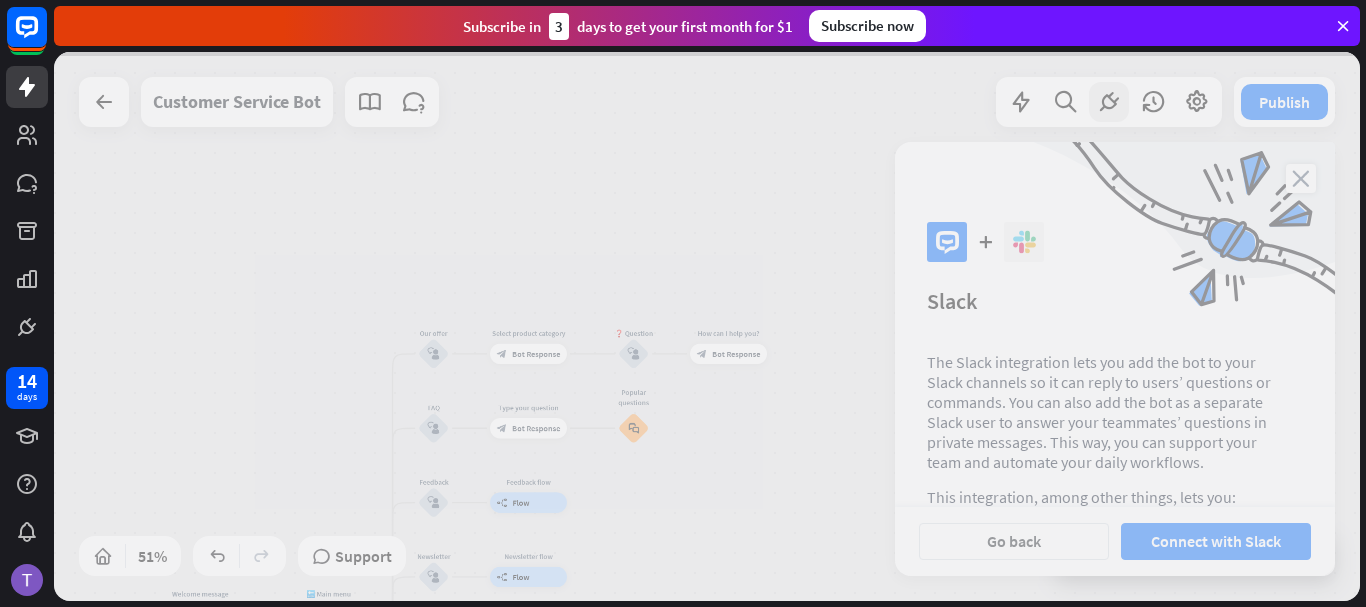 click at bounding box center [707, 326] 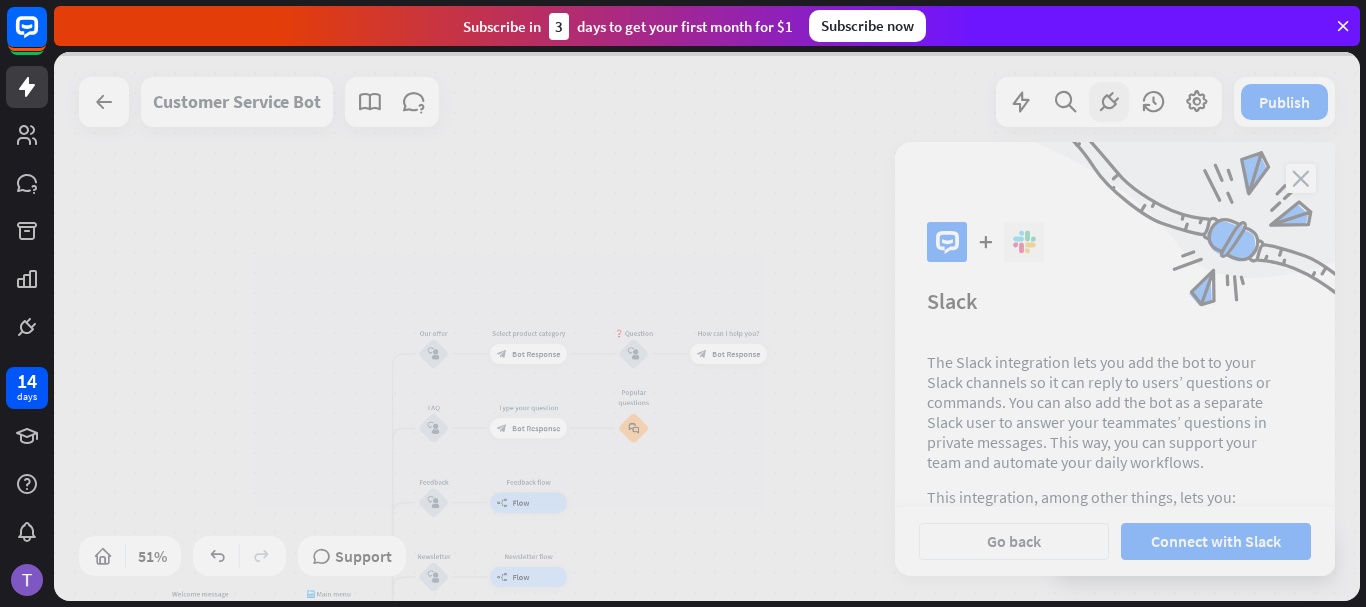 click at bounding box center (707, 326) 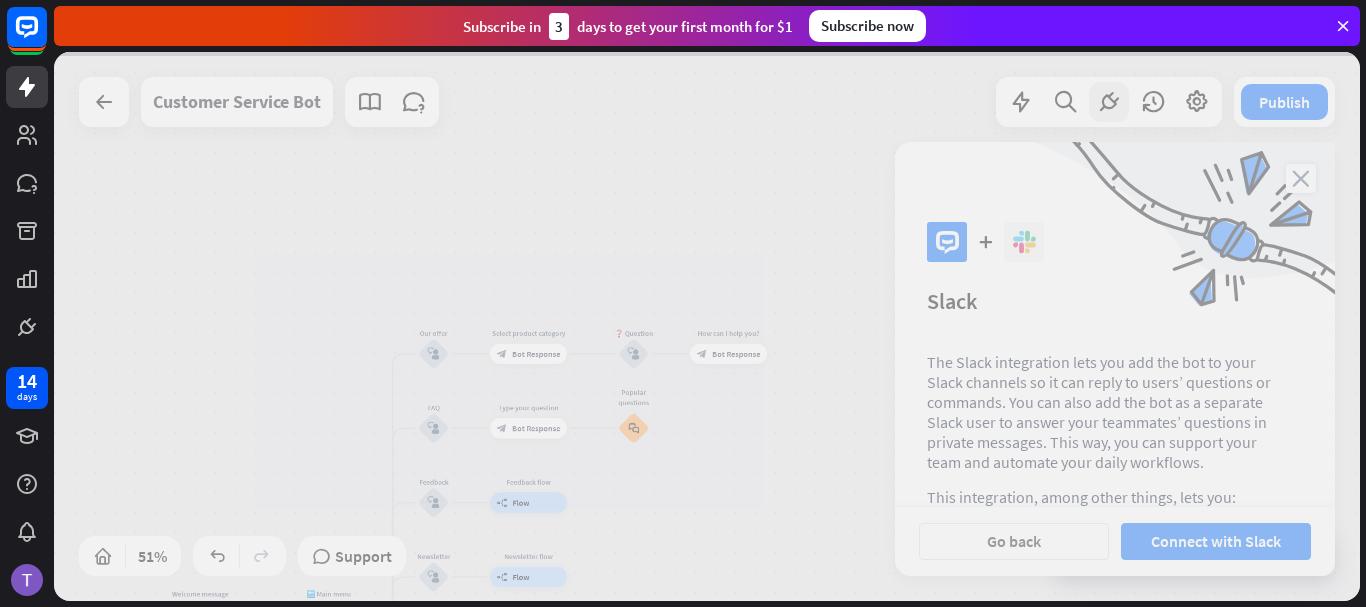 click at bounding box center [707, 326] 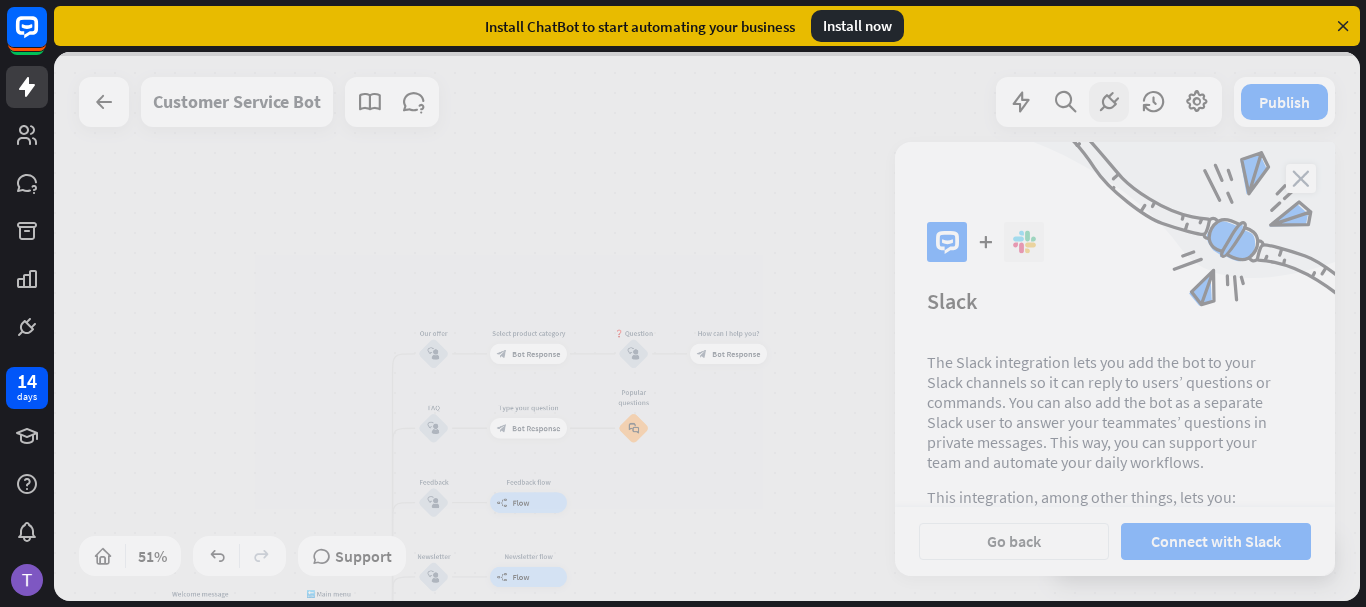 click at bounding box center (707, 326) 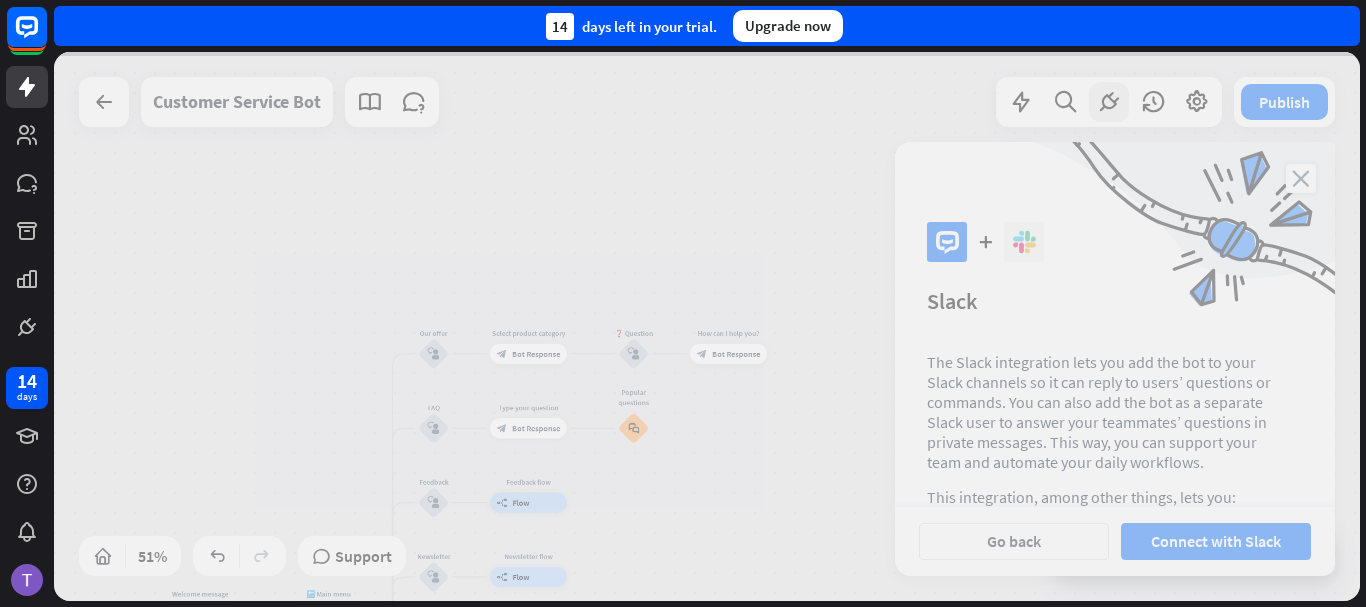 click on "14
days
left in your trial.
Upgrade now" at bounding box center (707, 26) 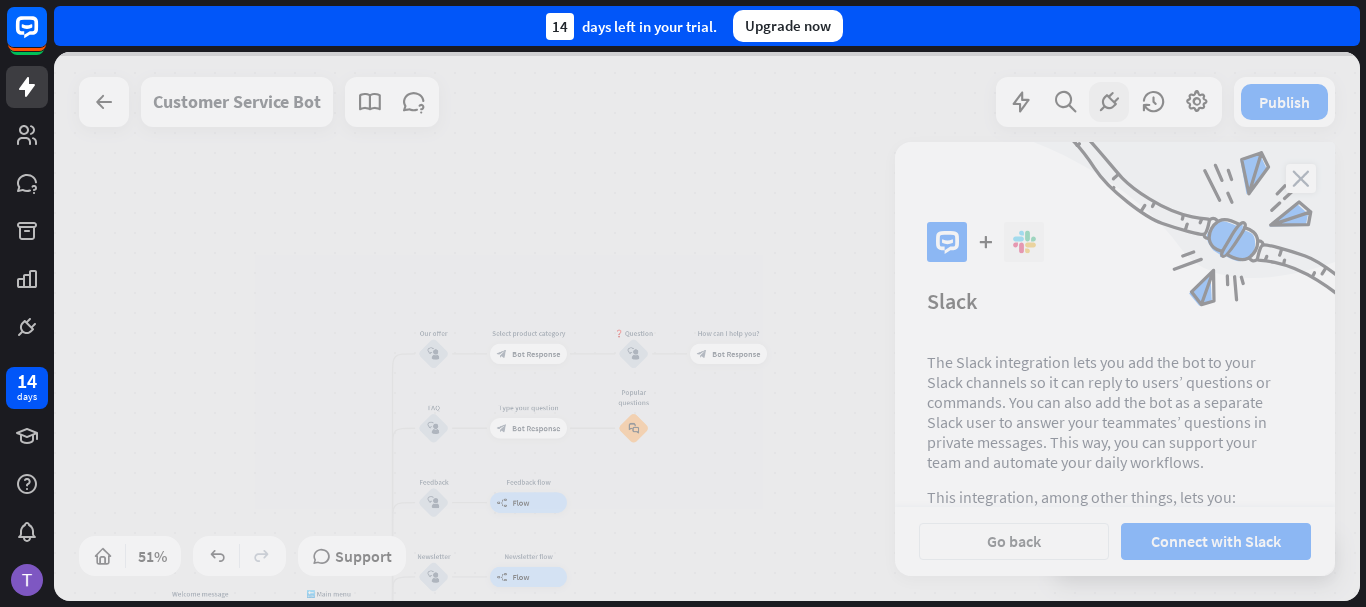 click at bounding box center (707, 326) 